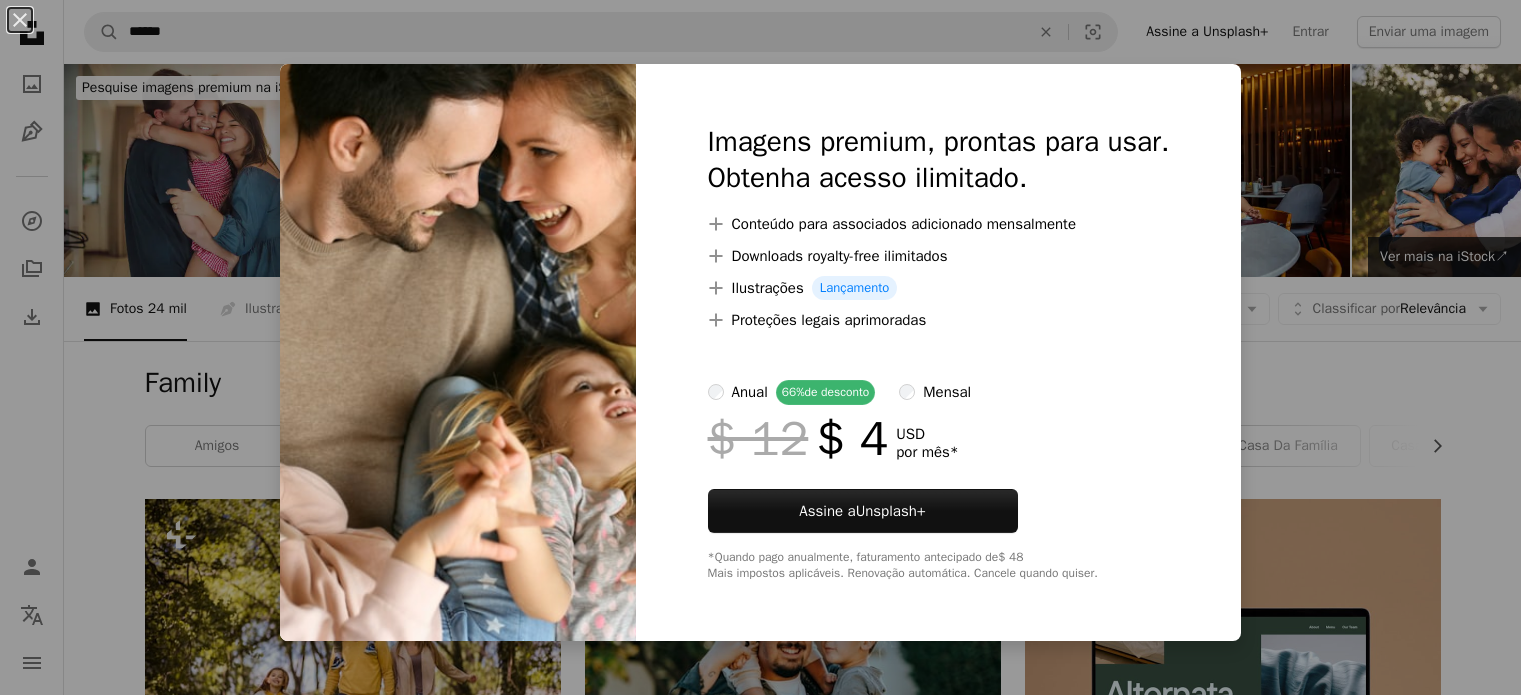 scroll, scrollTop: 5783, scrollLeft: 0, axis: vertical 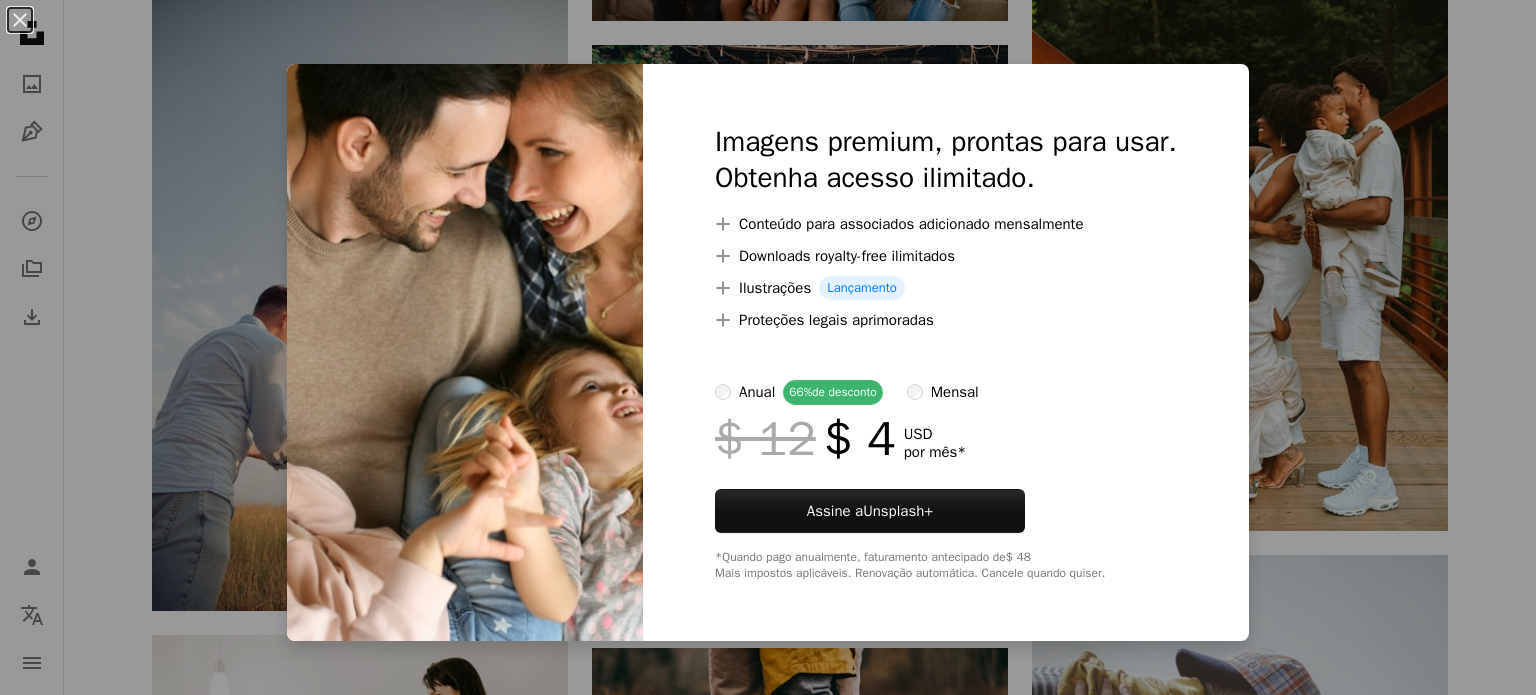 click on "An X shape Imagens premium, prontas para usar. Obtenha acesso ilimitado. A plus sign Conteúdo para associados adicionado mensalmente A plus sign Downloads royalty-free ilimitados A plus sign Ilustrações  Lançamento A plus sign Proteções legais aprimoradas anual 66%  de desconto mensal $ 12   $ 4 USD por mês * Assine a  Unsplash+ *Quando pago anualmente, faturamento antecipado de  $ 48 Mais impostos aplicáveis. Renovação automática. Cancele quando quiser." at bounding box center (768, 347) 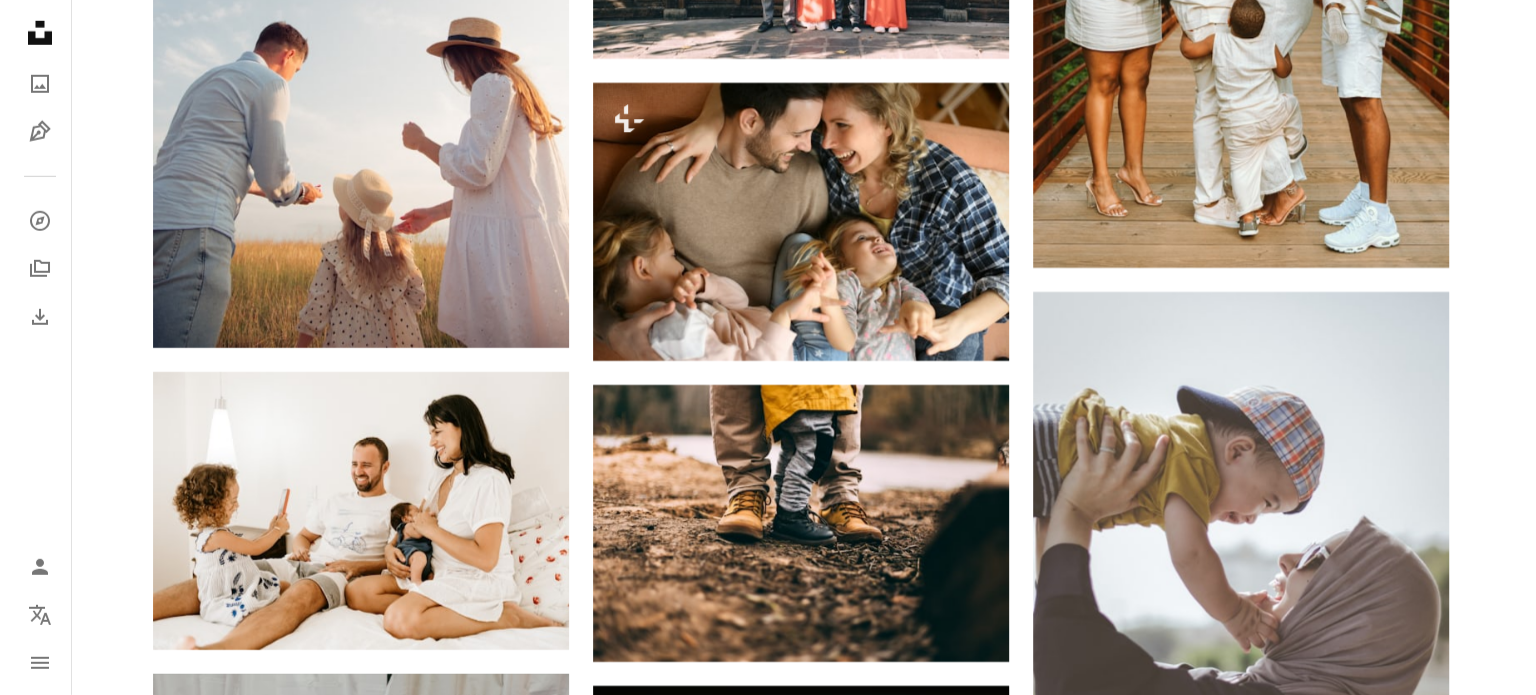 scroll, scrollTop: 6143, scrollLeft: 0, axis: vertical 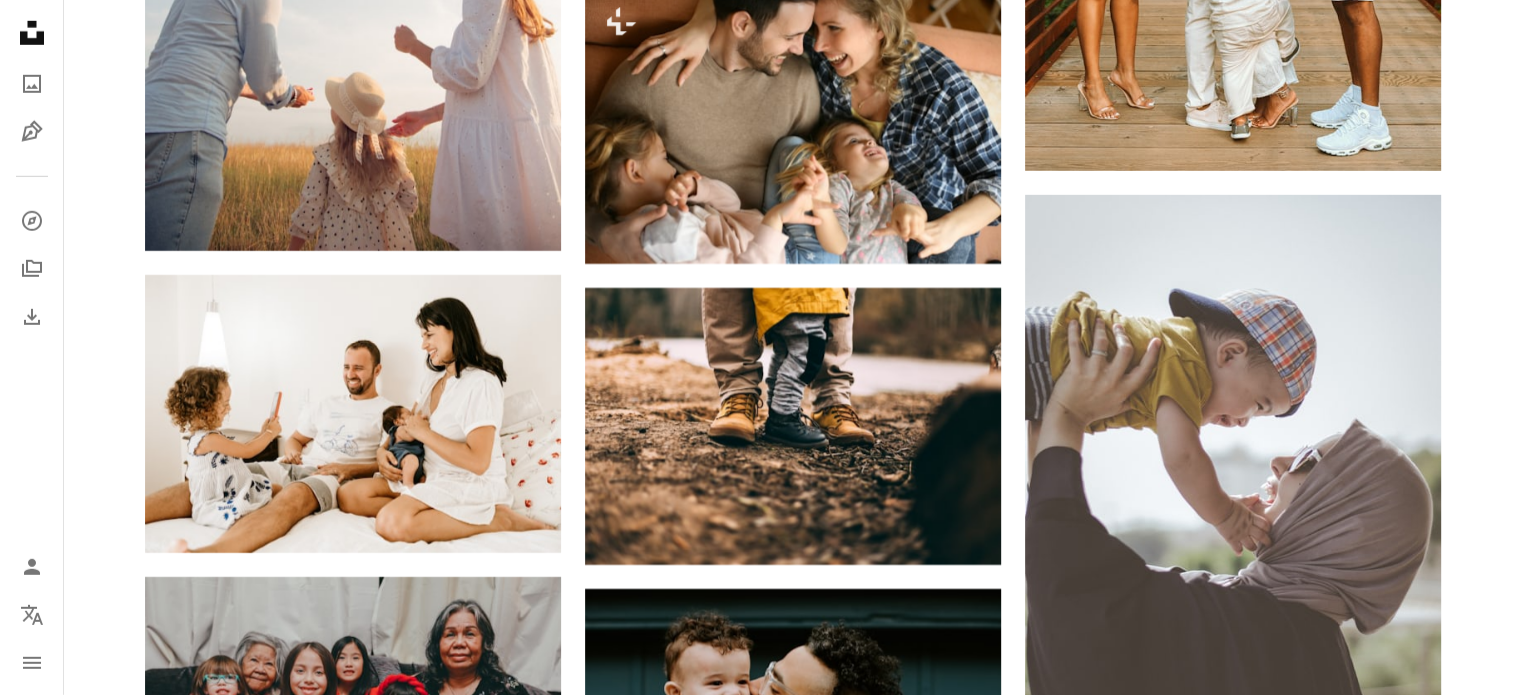 click 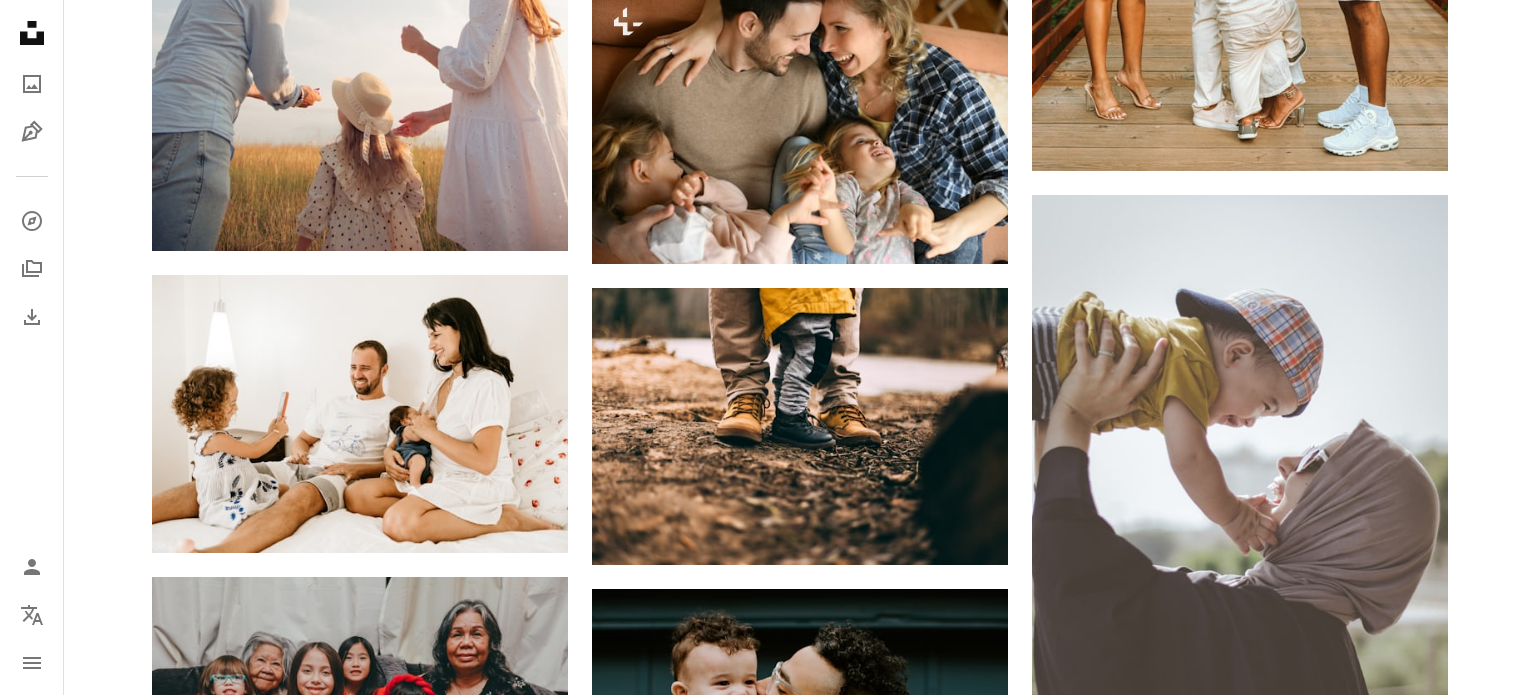type on "**********" 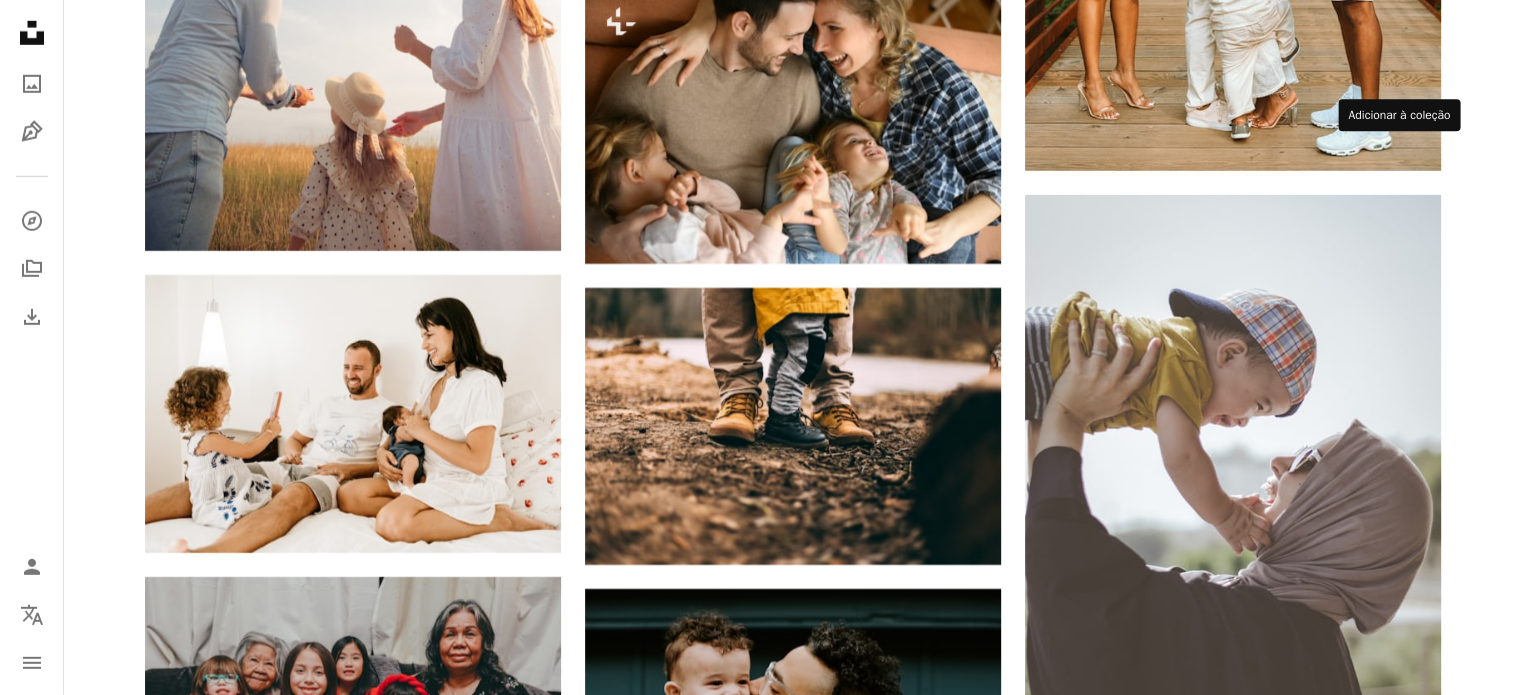 click on "A plus sign" at bounding box center [1401, 930] 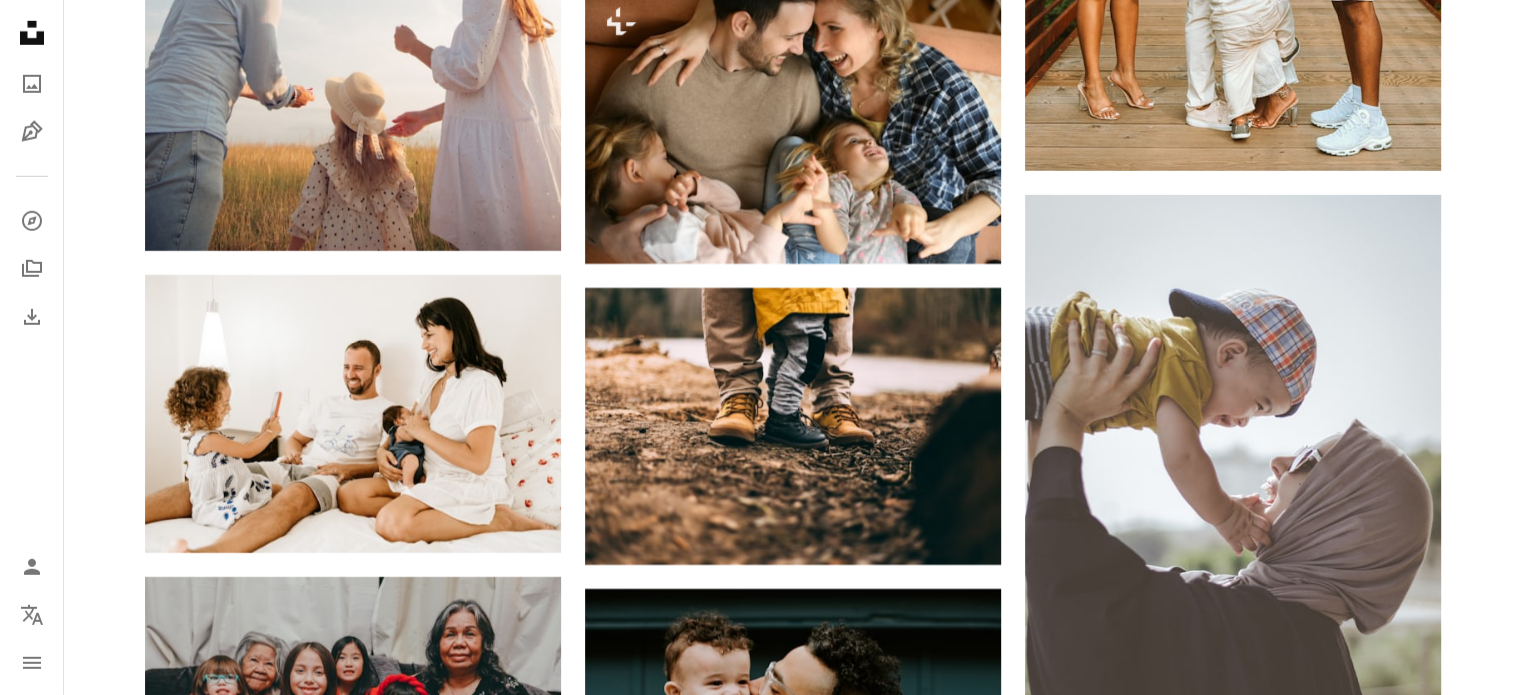 click at bounding box center (1233, 1025) 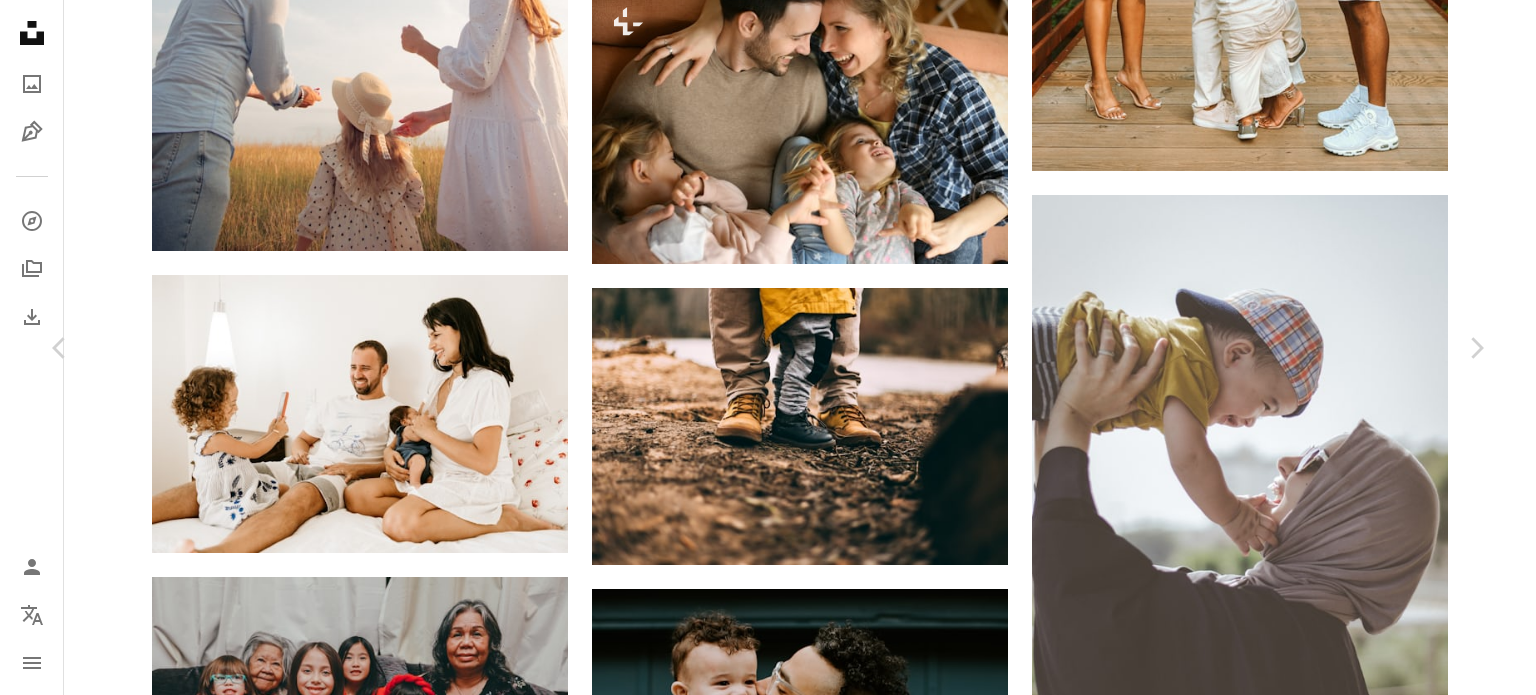 type 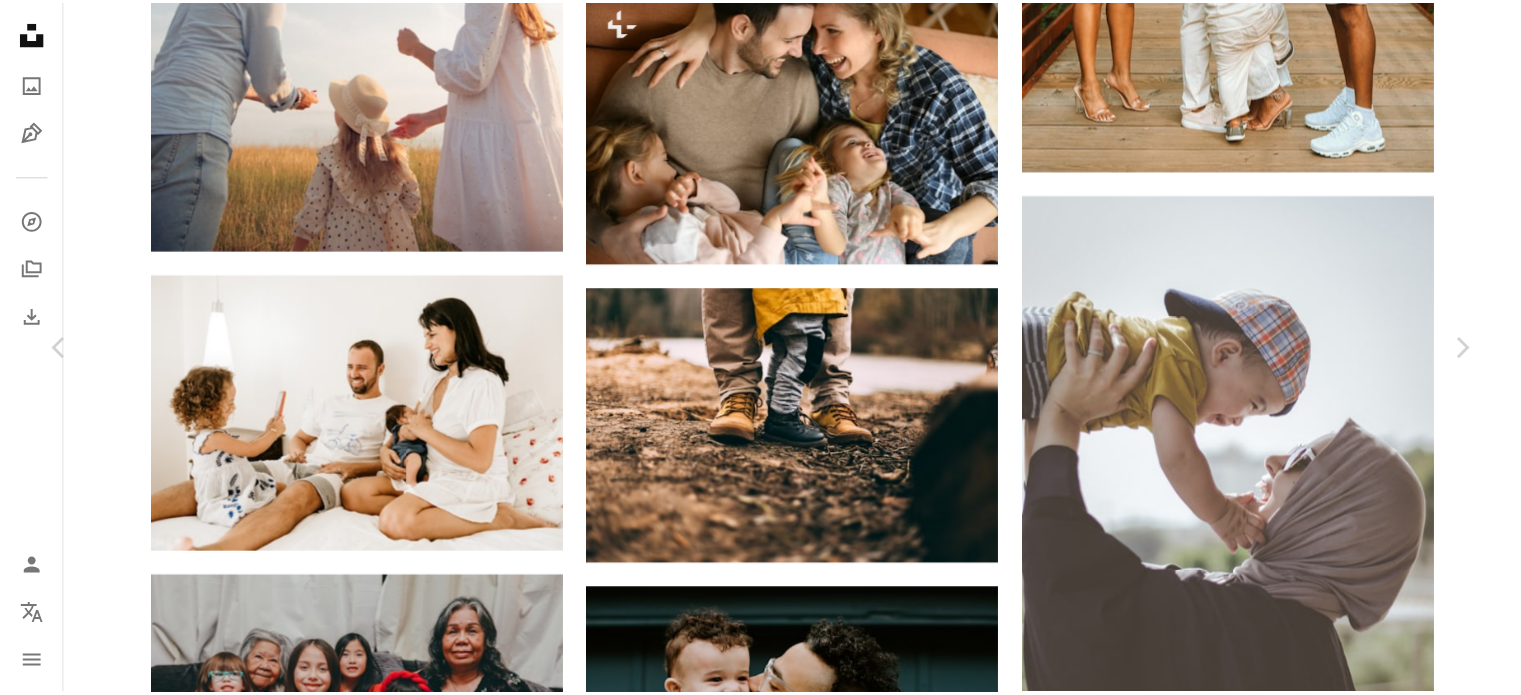 scroll, scrollTop: 0, scrollLeft: 0, axis: both 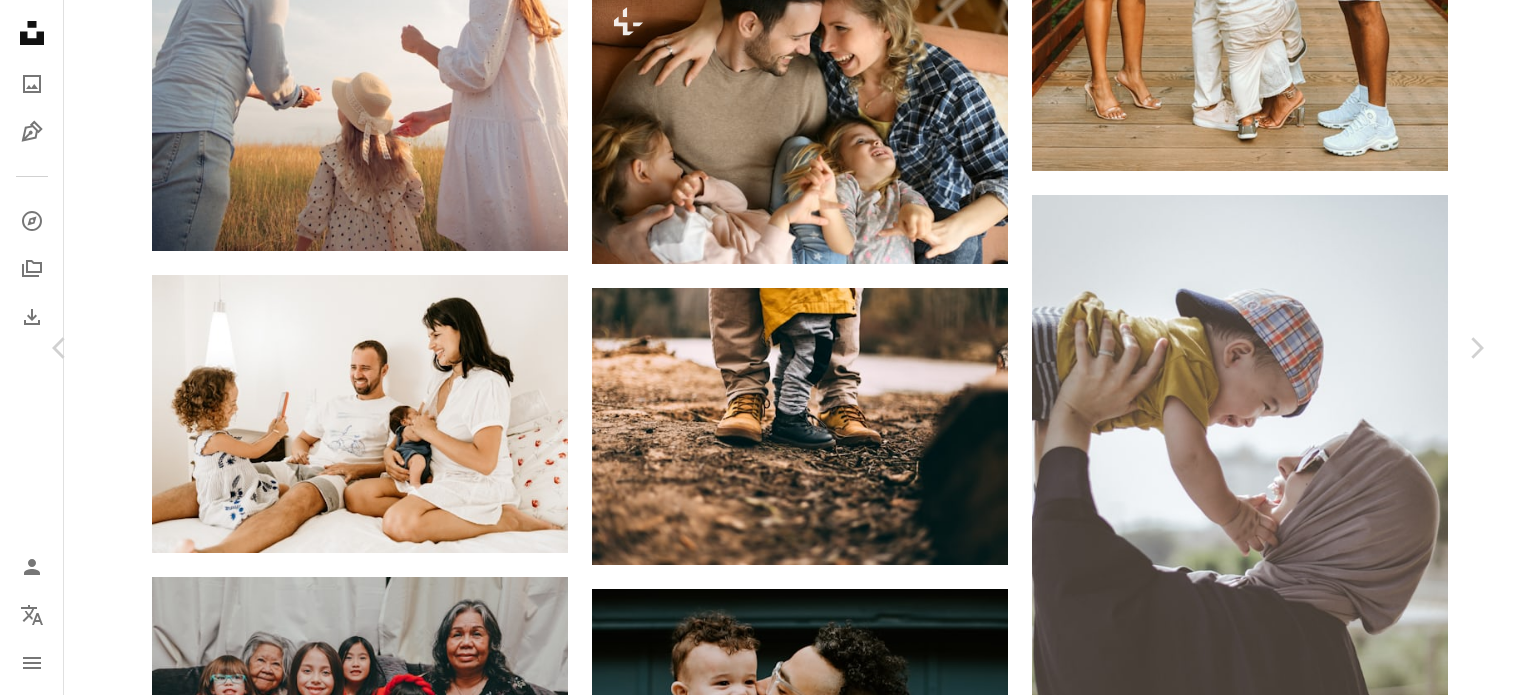 click on "An X shape" at bounding box center (20, 20) 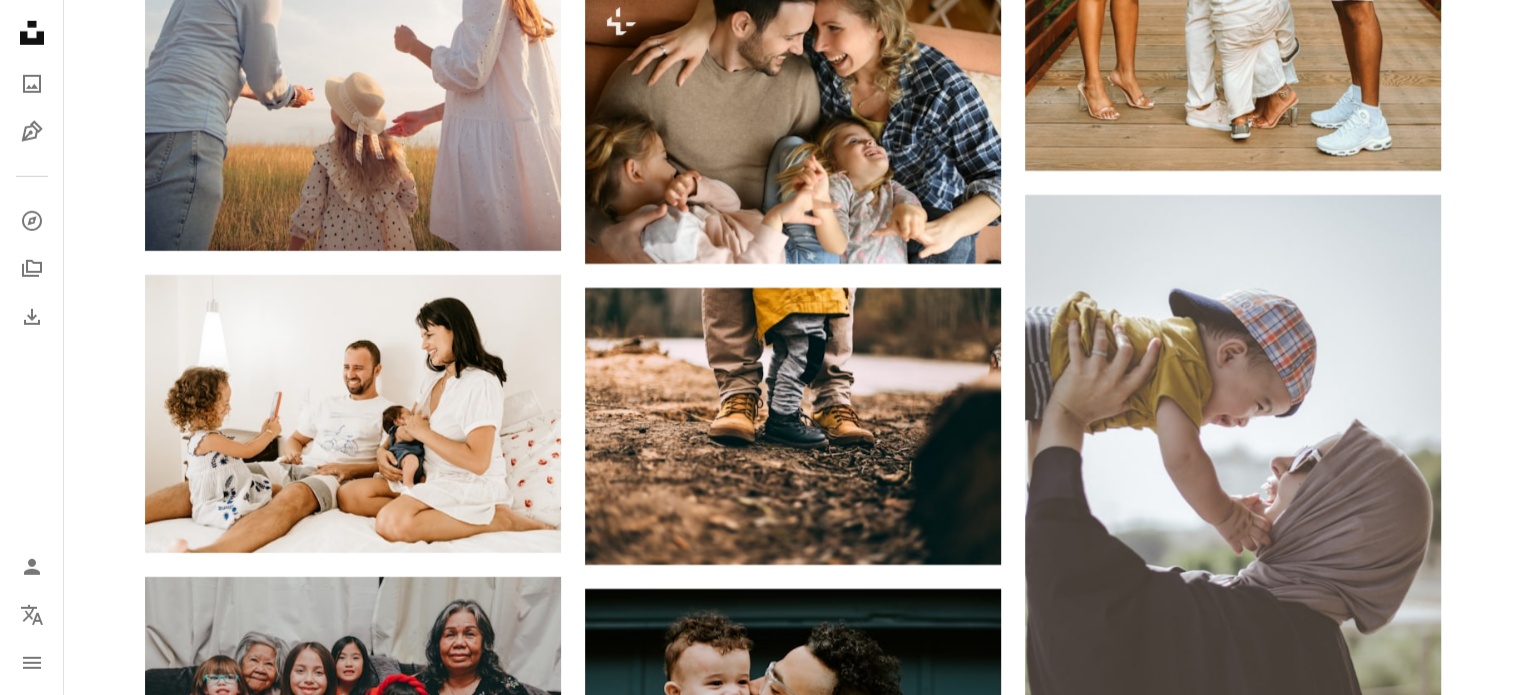 click on "Unsplash logo Página inicial da Unsplash" 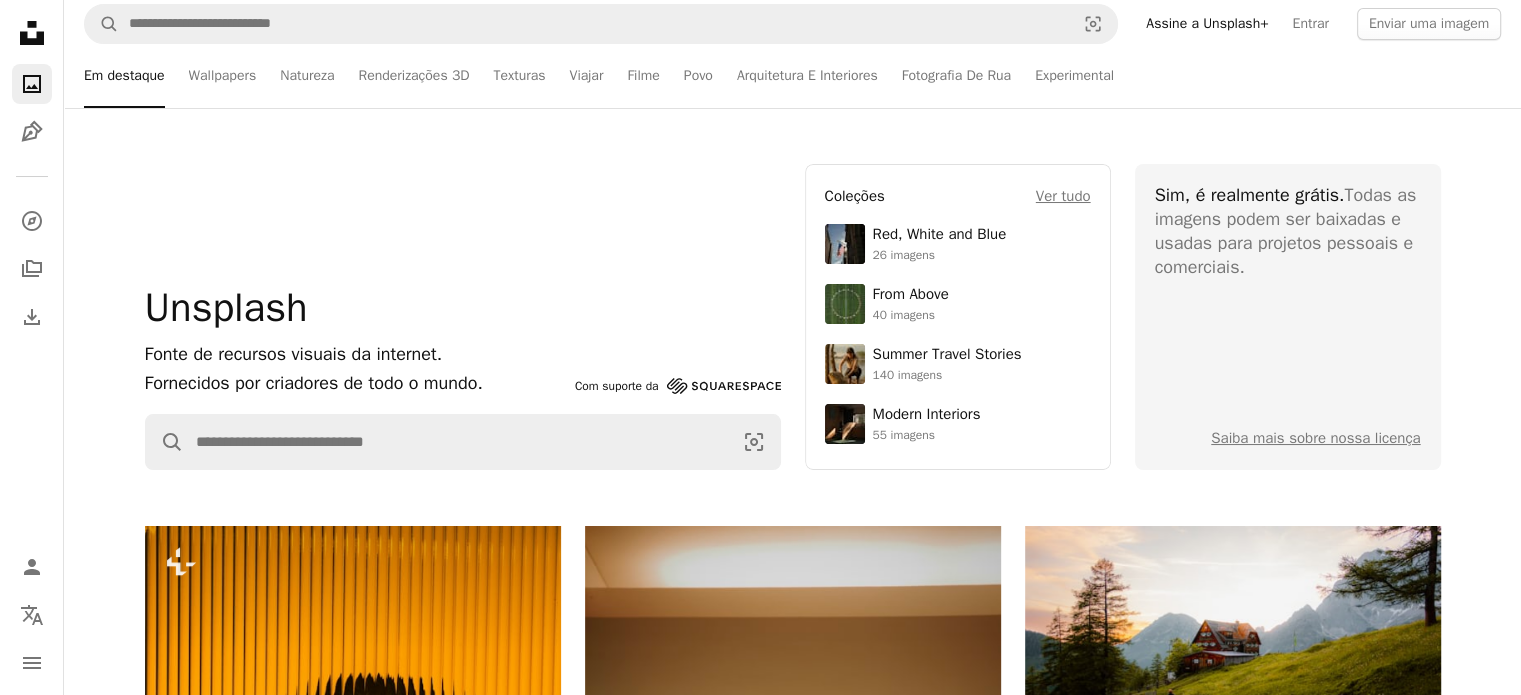 scroll, scrollTop: 0, scrollLeft: 0, axis: both 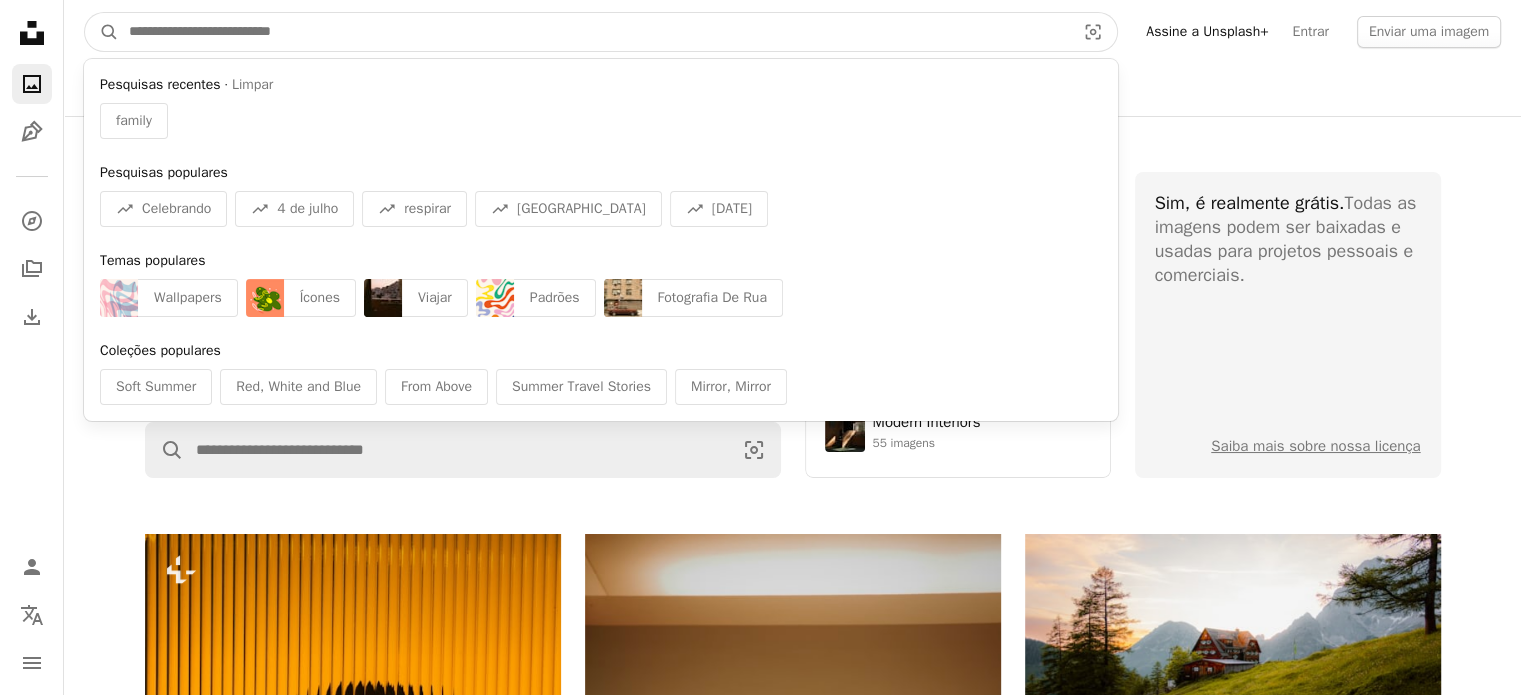 click at bounding box center [594, 32] 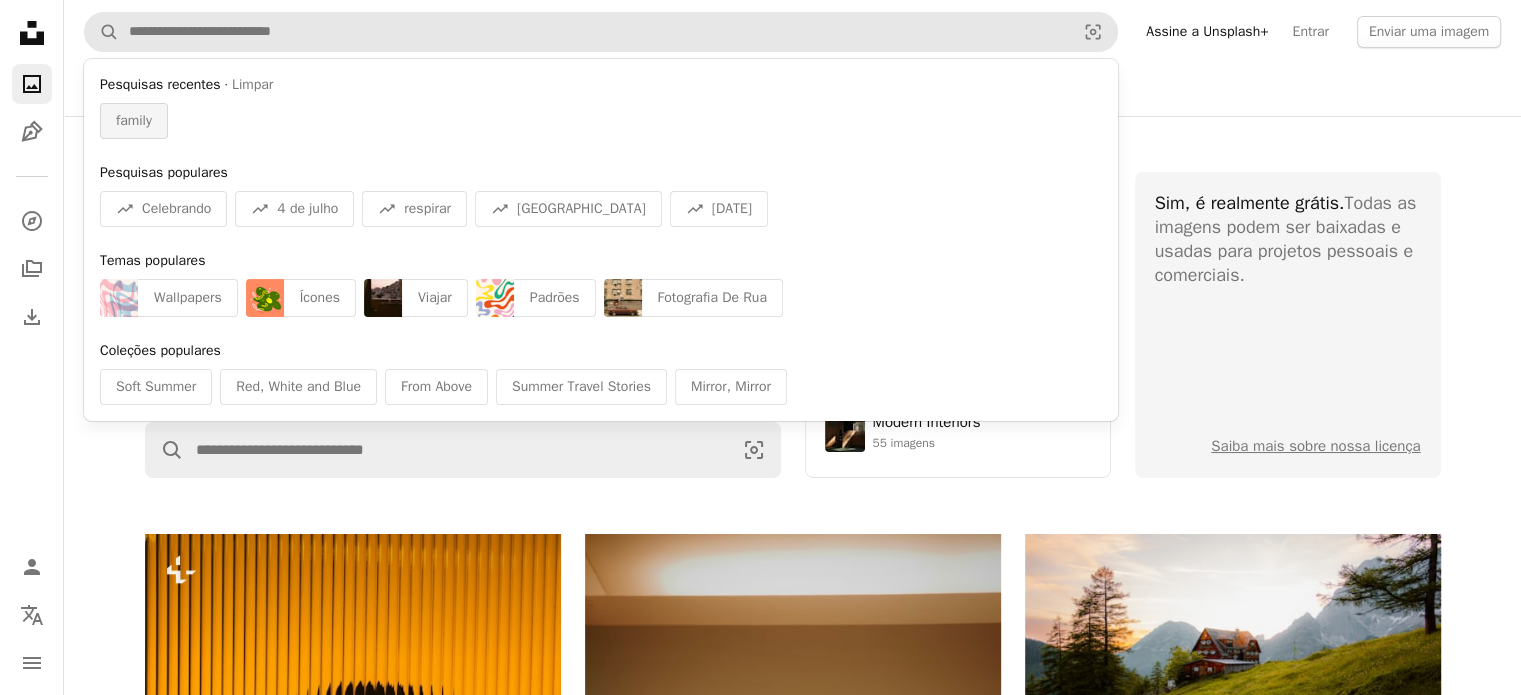 click on "family" at bounding box center (134, 121) 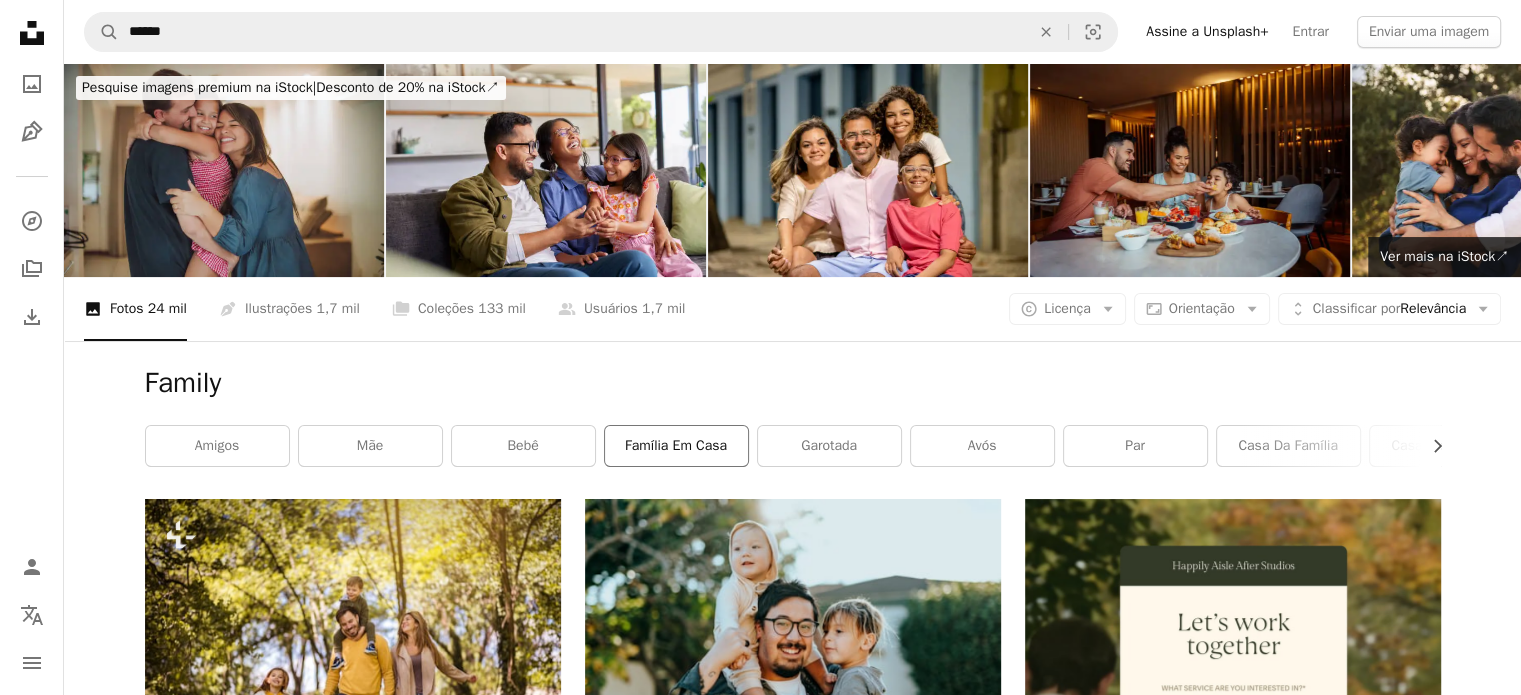 click on "família em casa" at bounding box center [676, 446] 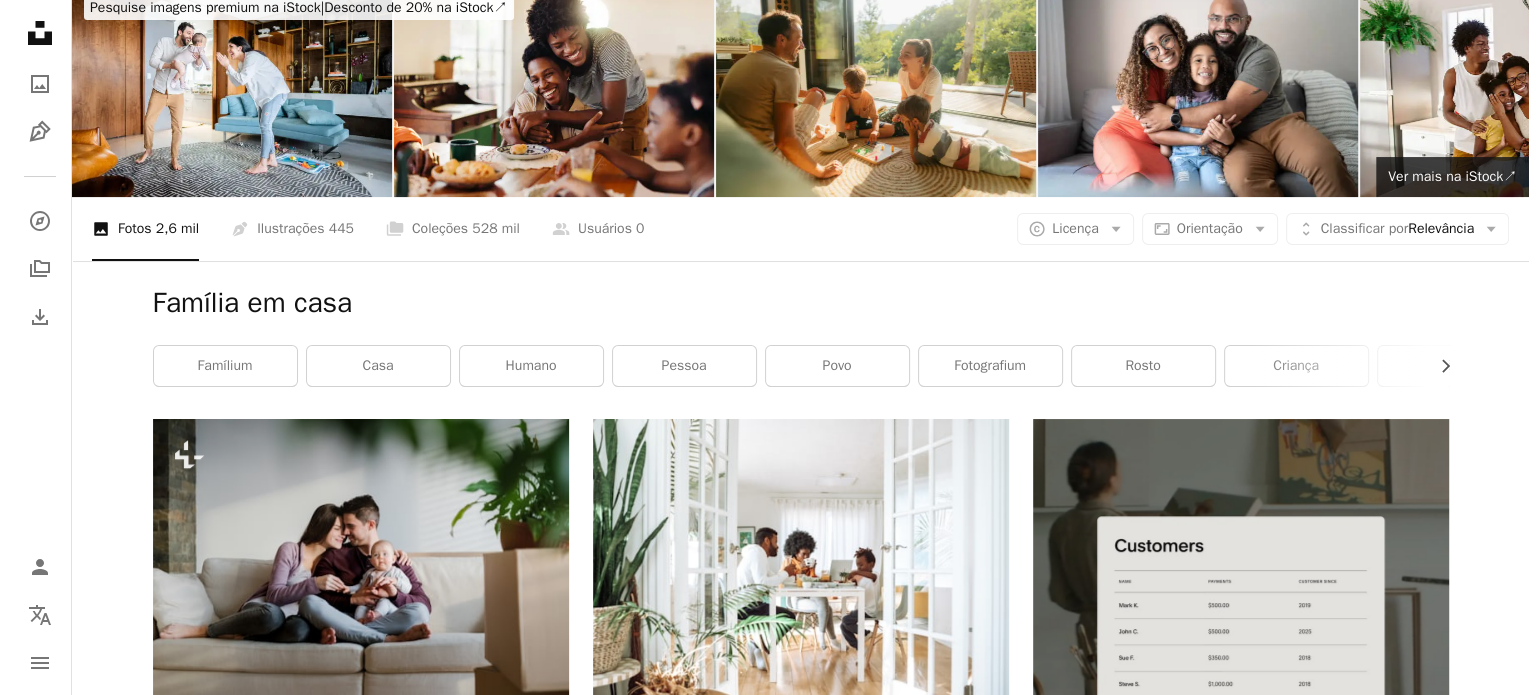 scroll, scrollTop: 120, scrollLeft: 0, axis: vertical 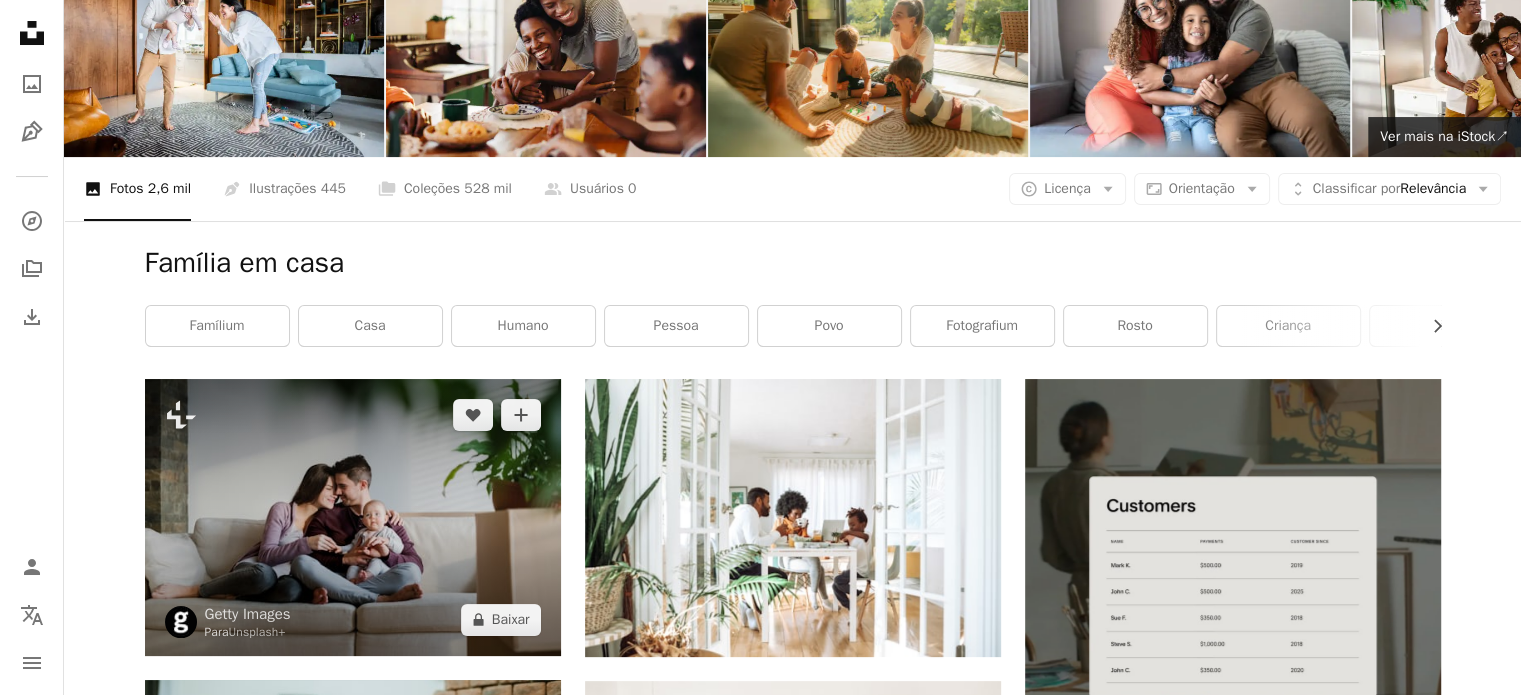 click at bounding box center (353, 517) 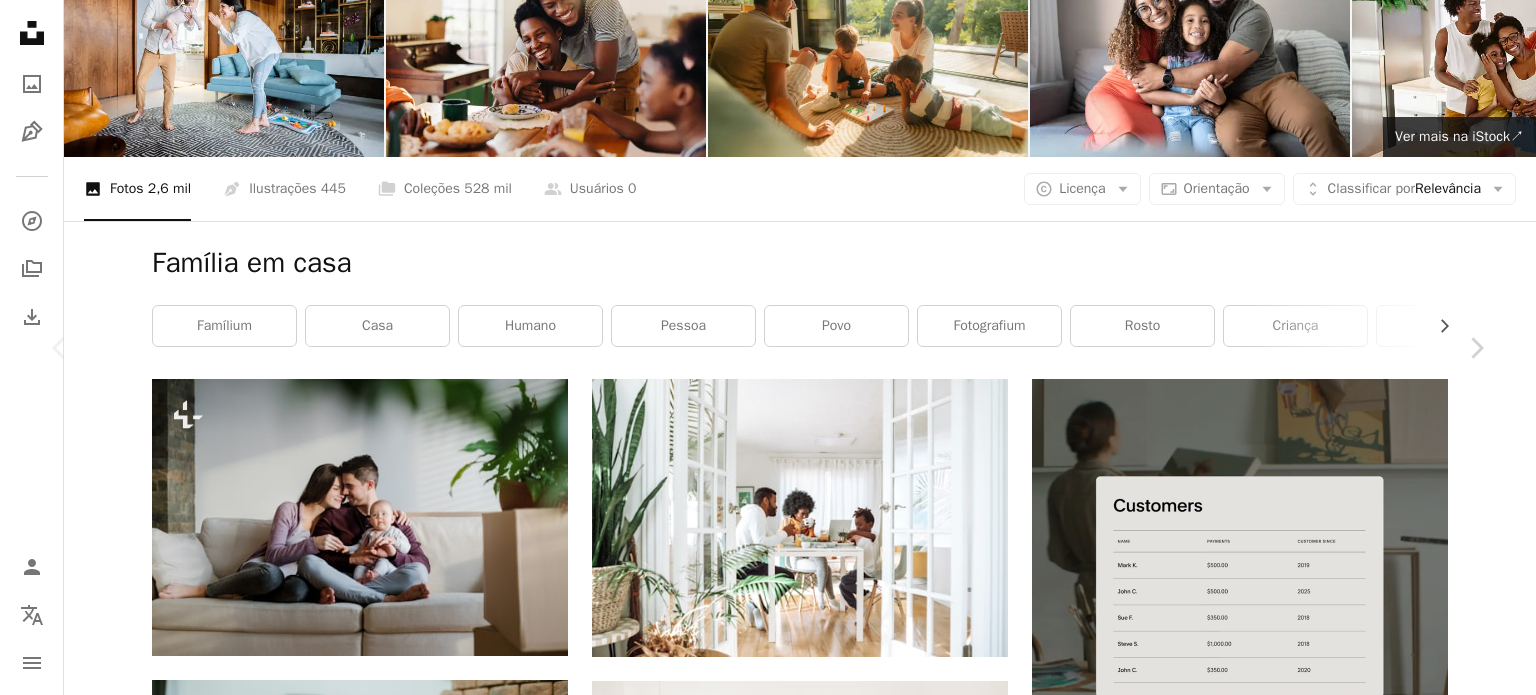 click at bounding box center (760, 4311) 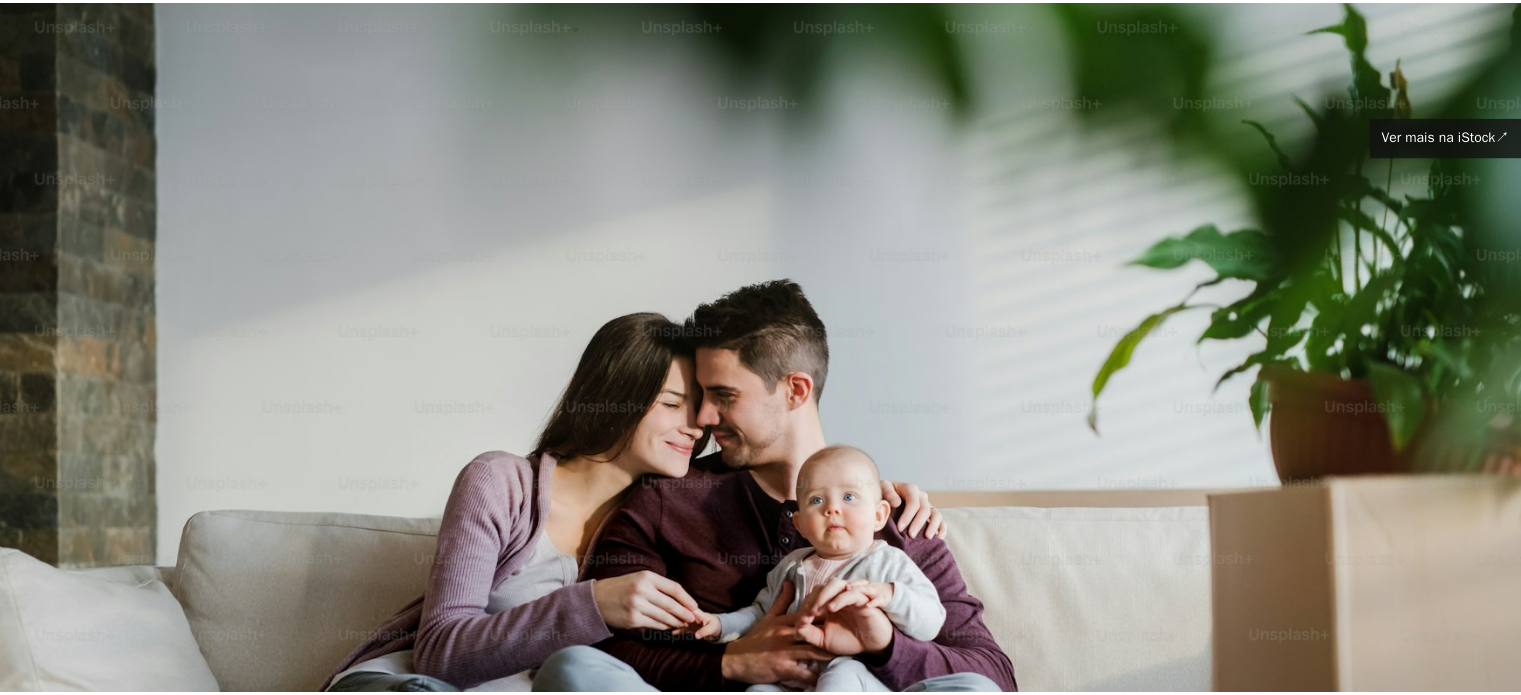 scroll, scrollTop: 154, scrollLeft: 0, axis: vertical 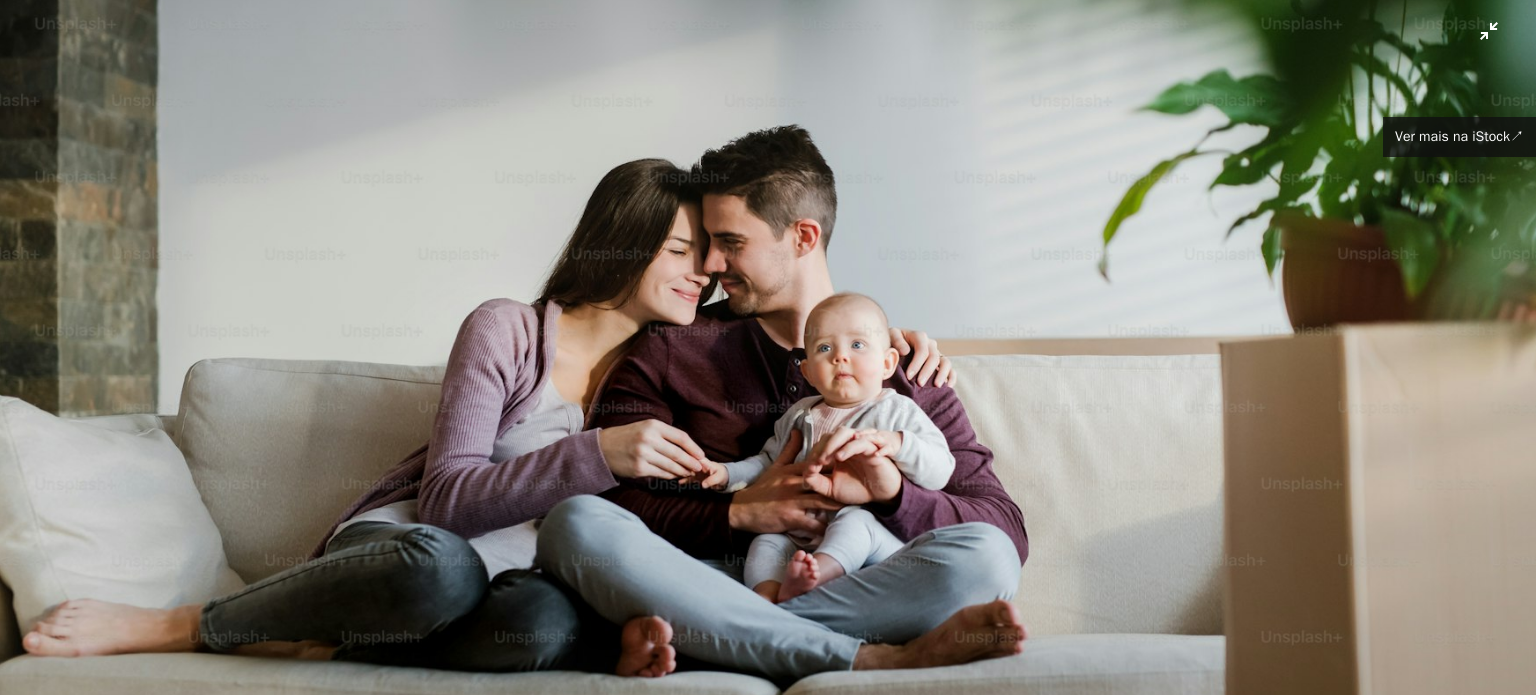 click at bounding box center [768, 356] 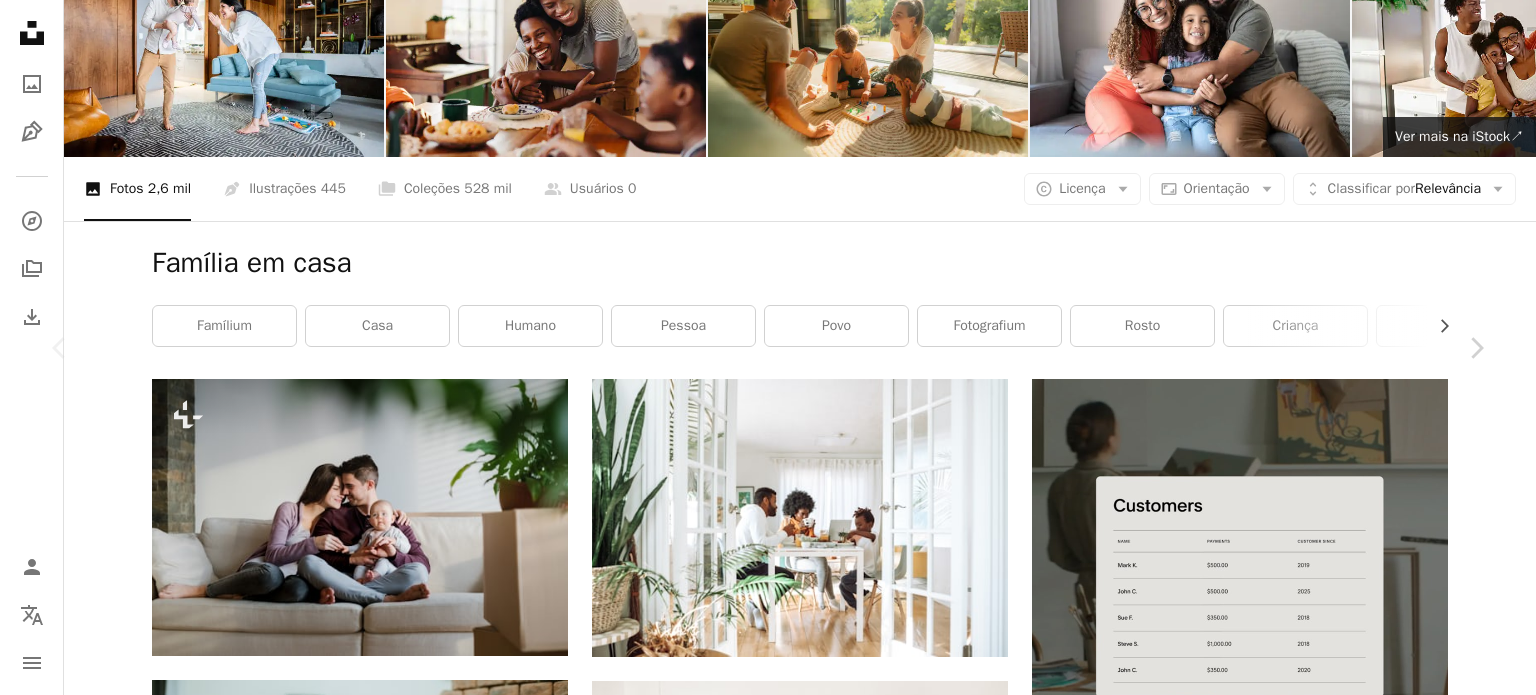 click on "An X shape" at bounding box center (20, 20) 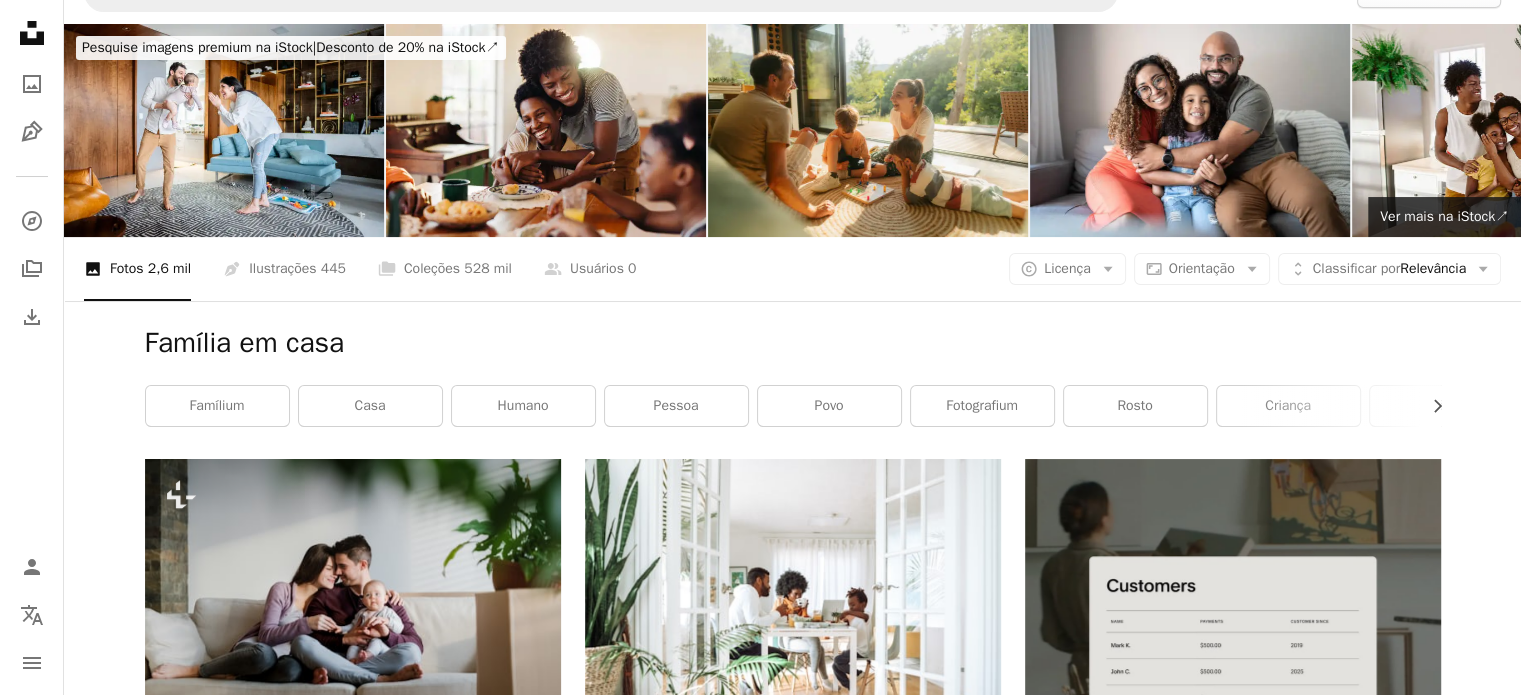 scroll, scrollTop: 0, scrollLeft: 0, axis: both 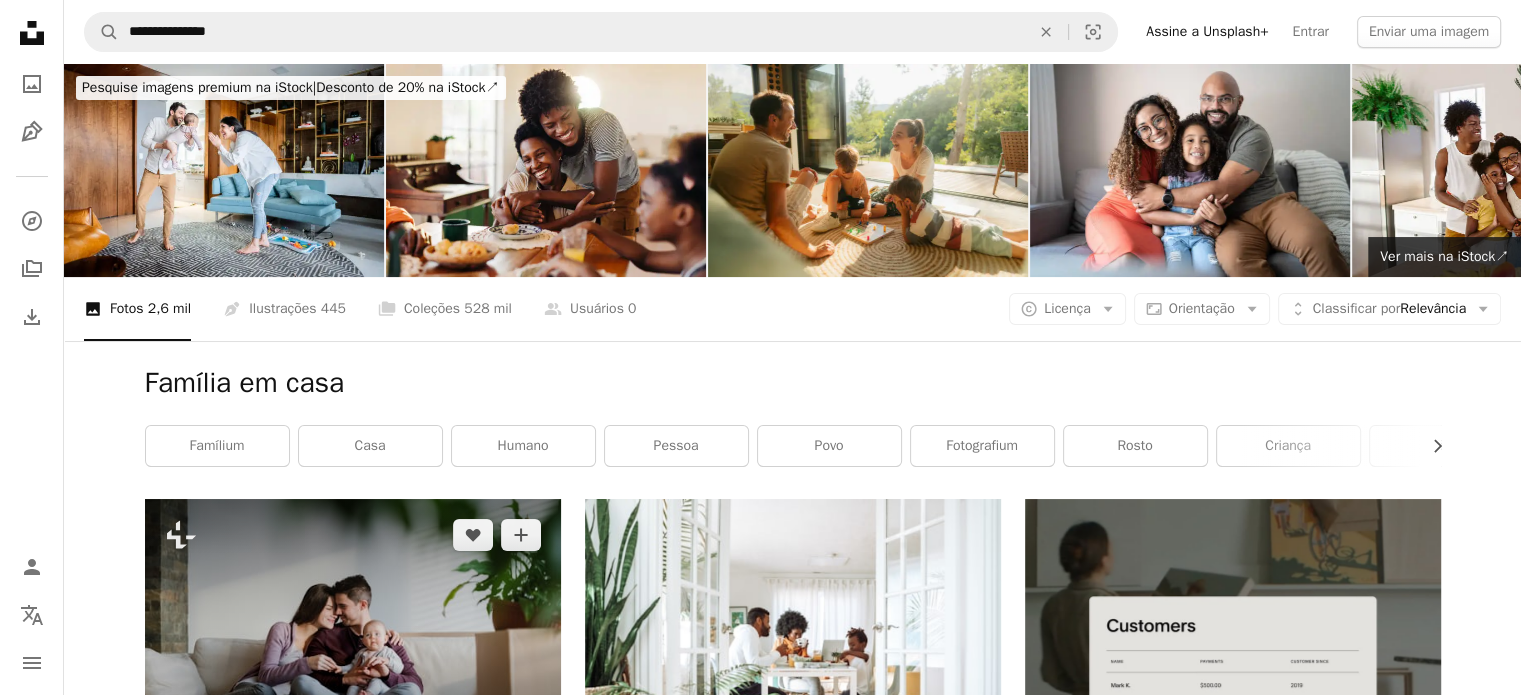 click on "A lock Baixar" at bounding box center (501, 740) 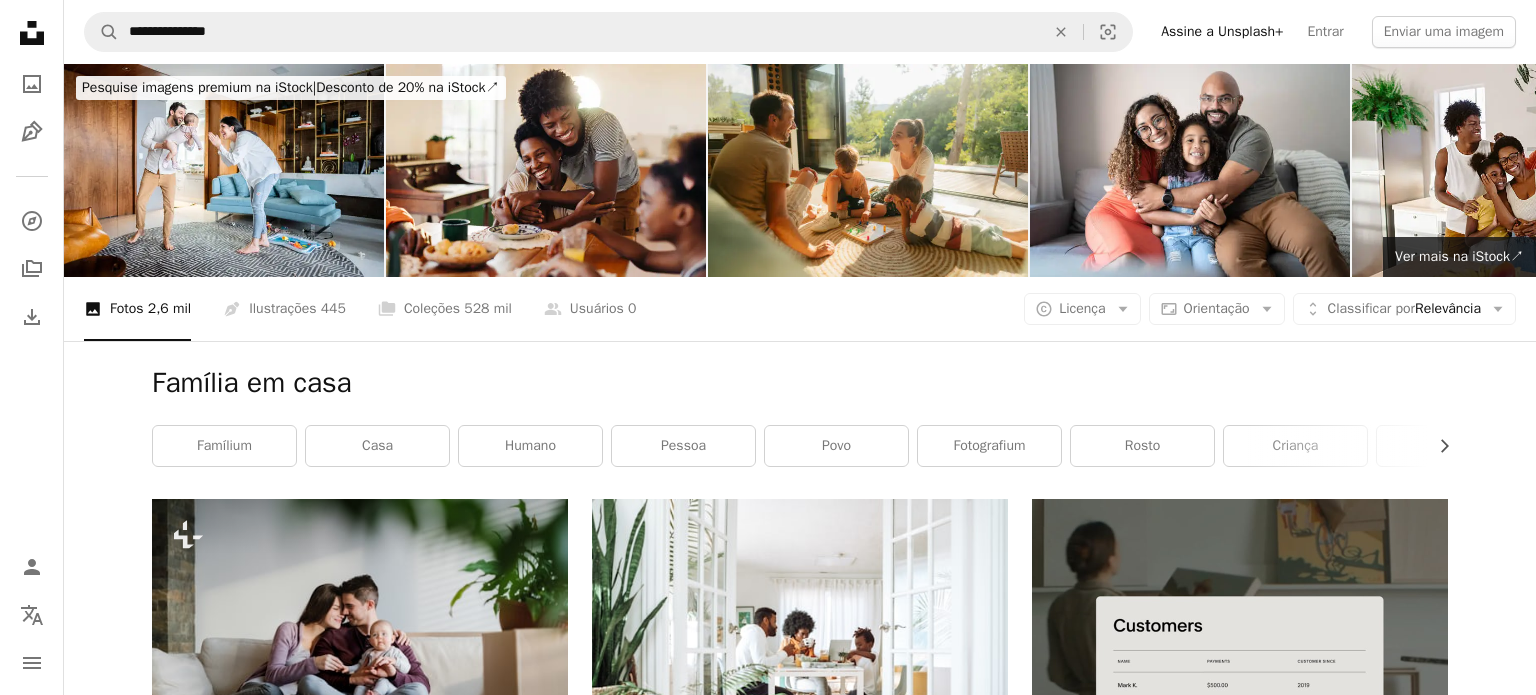 click on "An X shape Imagens premium, prontas para usar. Obtenha acesso ilimitado. A plus sign Conteúdo para associados adicionado mensalmente A plus sign Downloads royalty-free ilimitados A plus sign Ilustrações  Lançamento A plus sign Proteções legais aprimoradas anual 66%  de desconto mensal $ 12   $ 10 USD por mês Assine a  Unsplash+ Obtenha  66%  de desconto   com um plano anual Mais impostos aplicáveis. Renovação automática. Cancele quando quiser." at bounding box center (768, 4400) 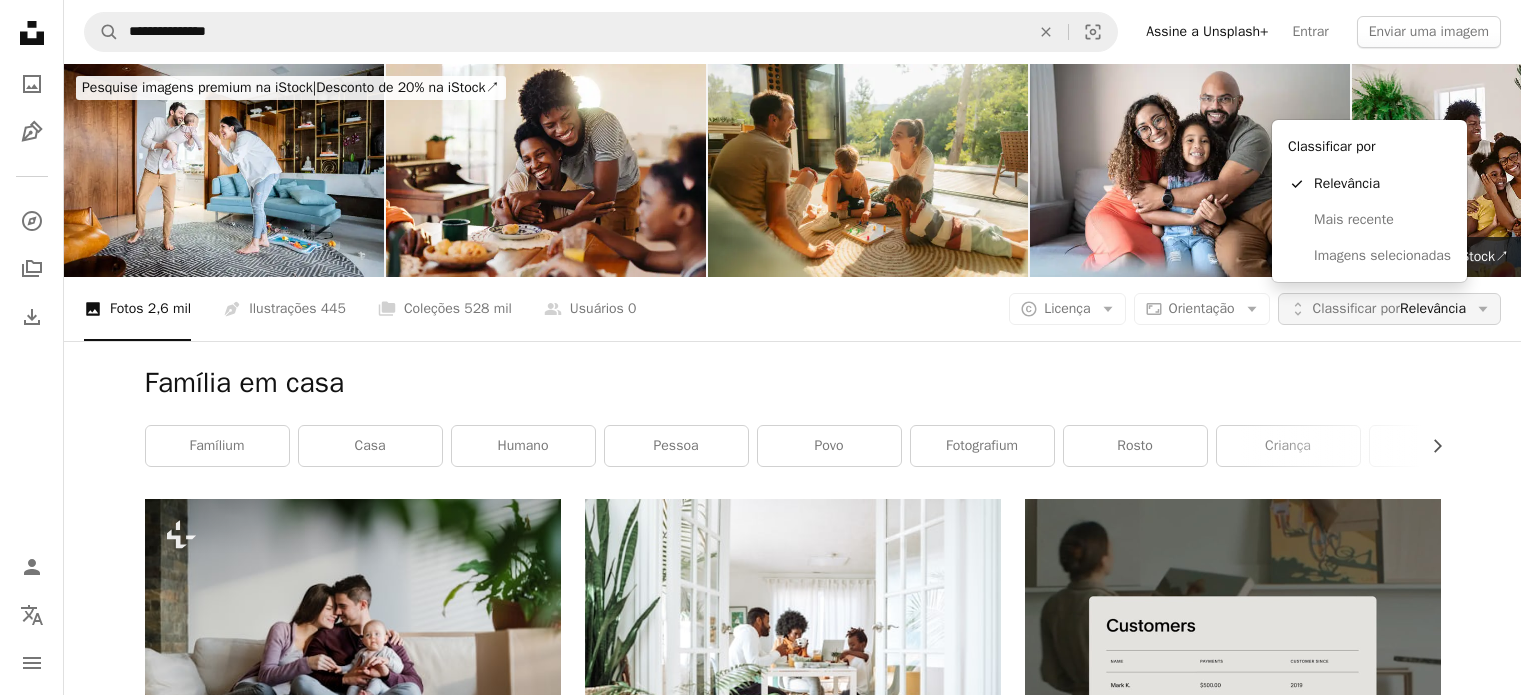 click on "Unfold Classificar por  Relevância Arrow down" at bounding box center (1389, 309) 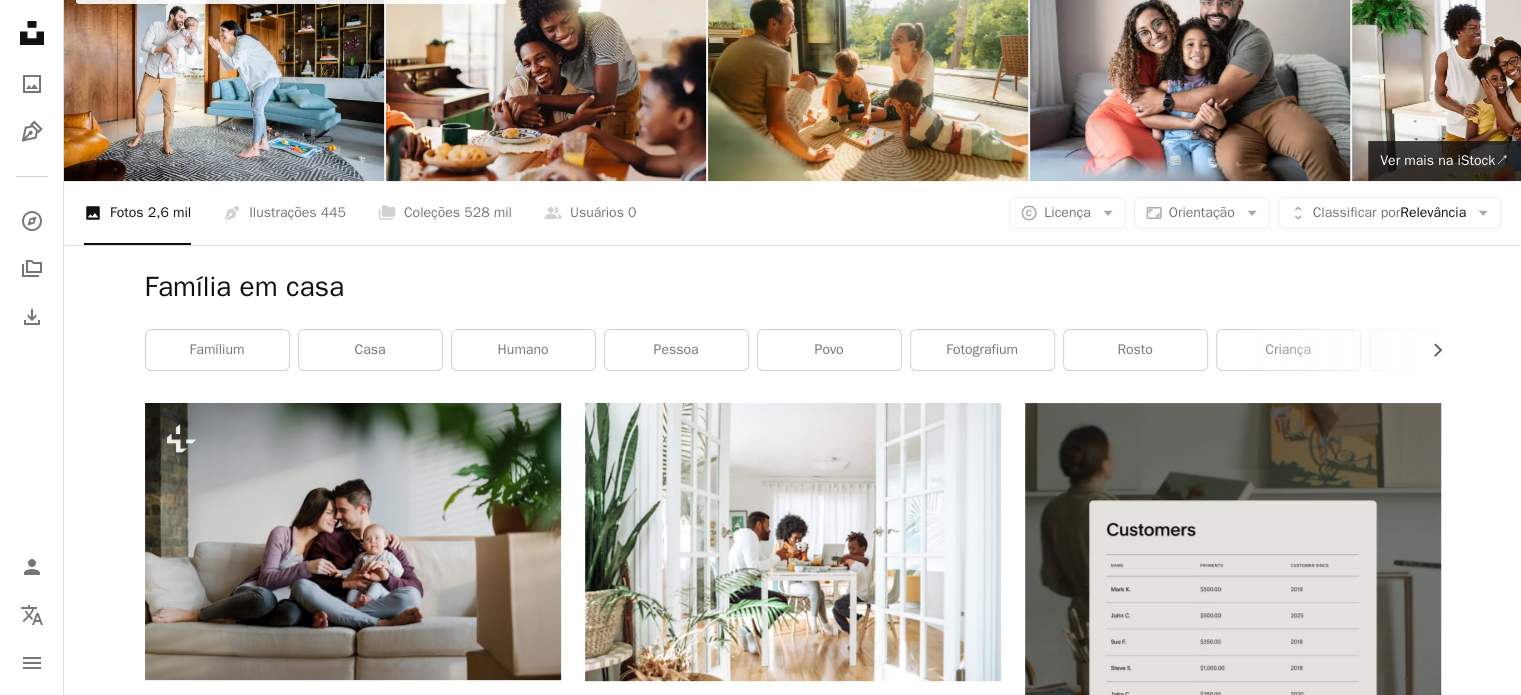 scroll, scrollTop: 130, scrollLeft: 0, axis: vertical 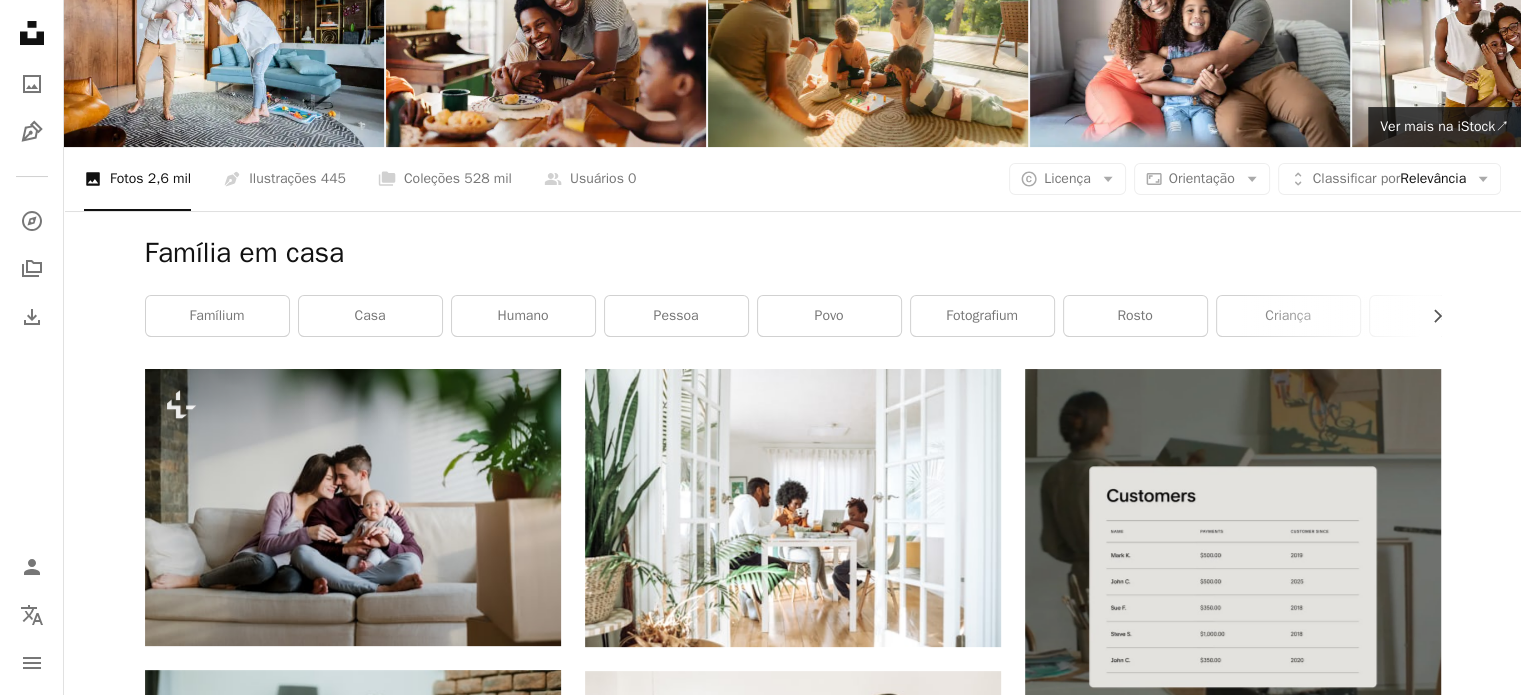 click on "Arrow pointing down" 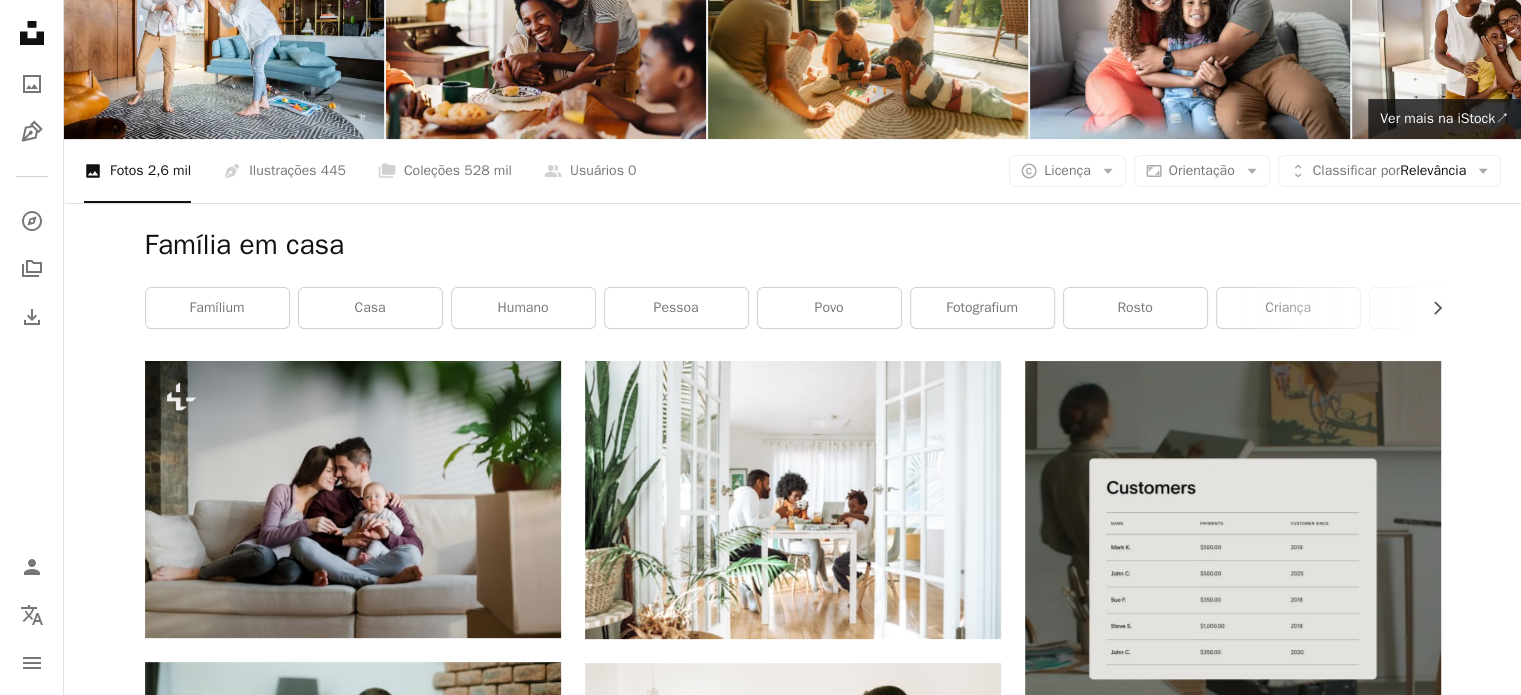 scroll, scrollTop: 0, scrollLeft: 0, axis: both 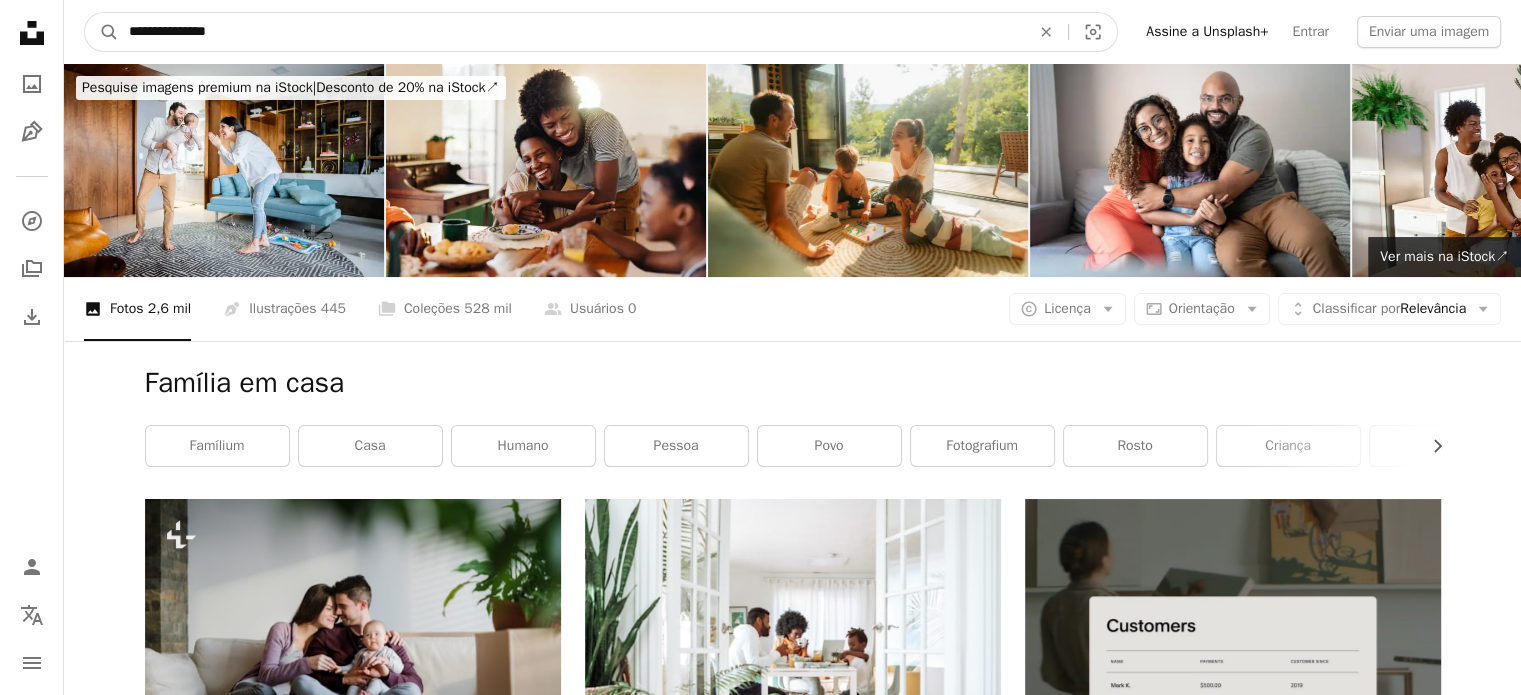 click on "**********" at bounding box center (571, 32) 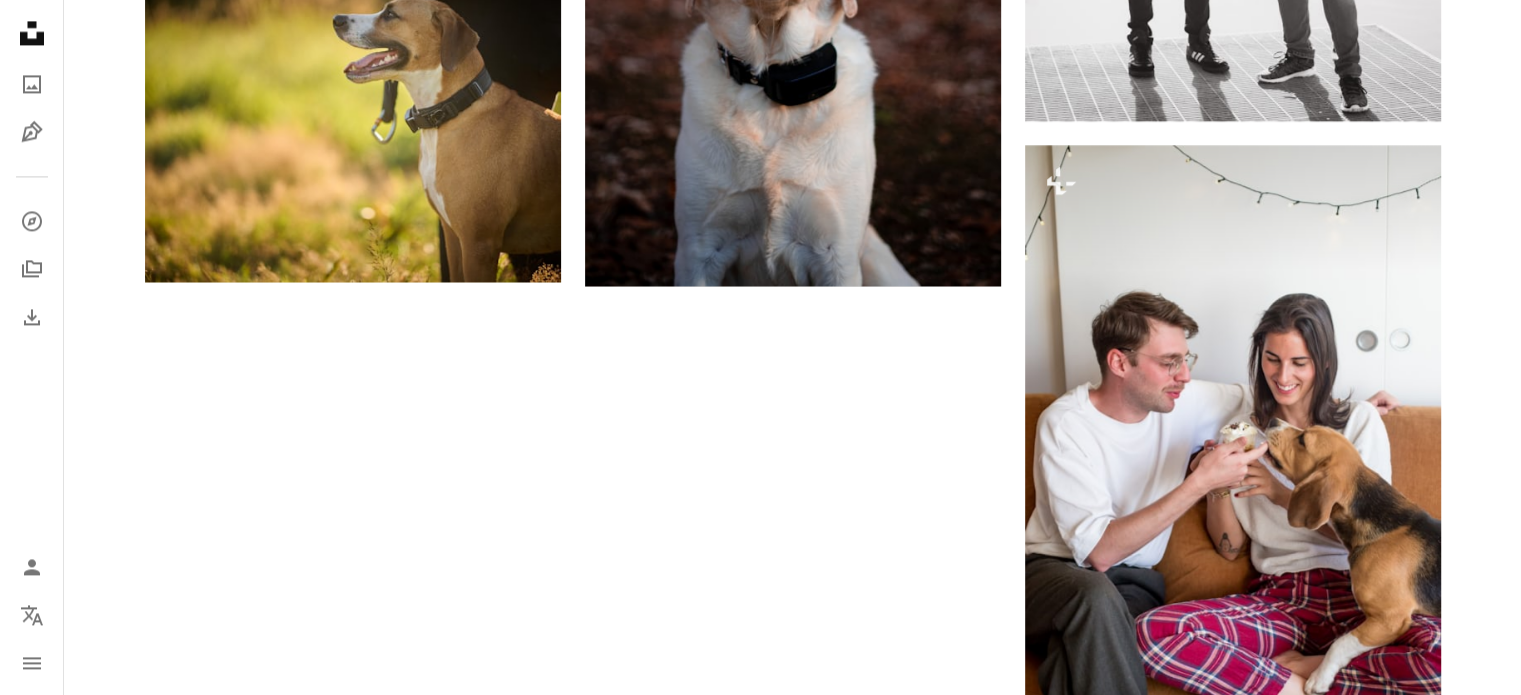 scroll, scrollTop: 3080, scrollLeft: 0, axis: vertical 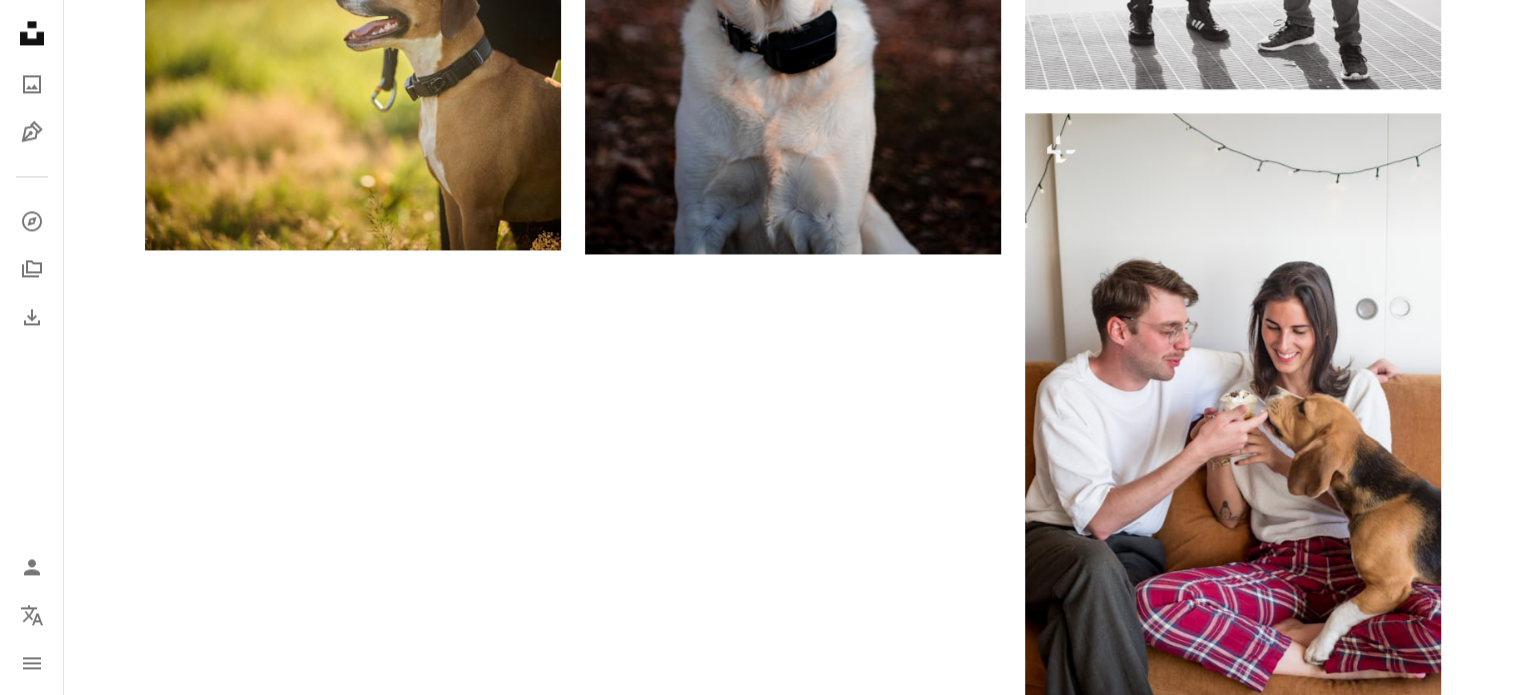 click on "Carregar mais" at bounding box center [793, 1118] 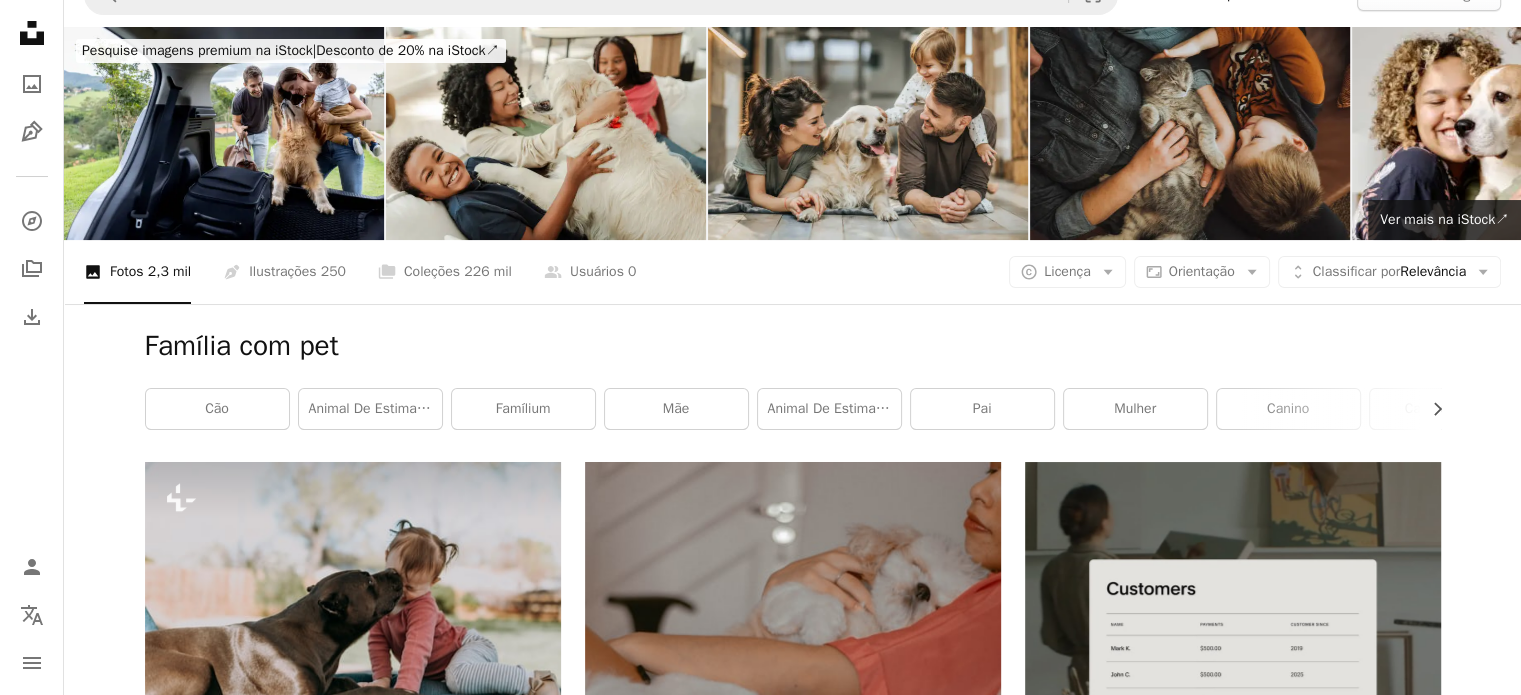 scroll, scrollTop: 0, scrollLeft: 0, axis: both 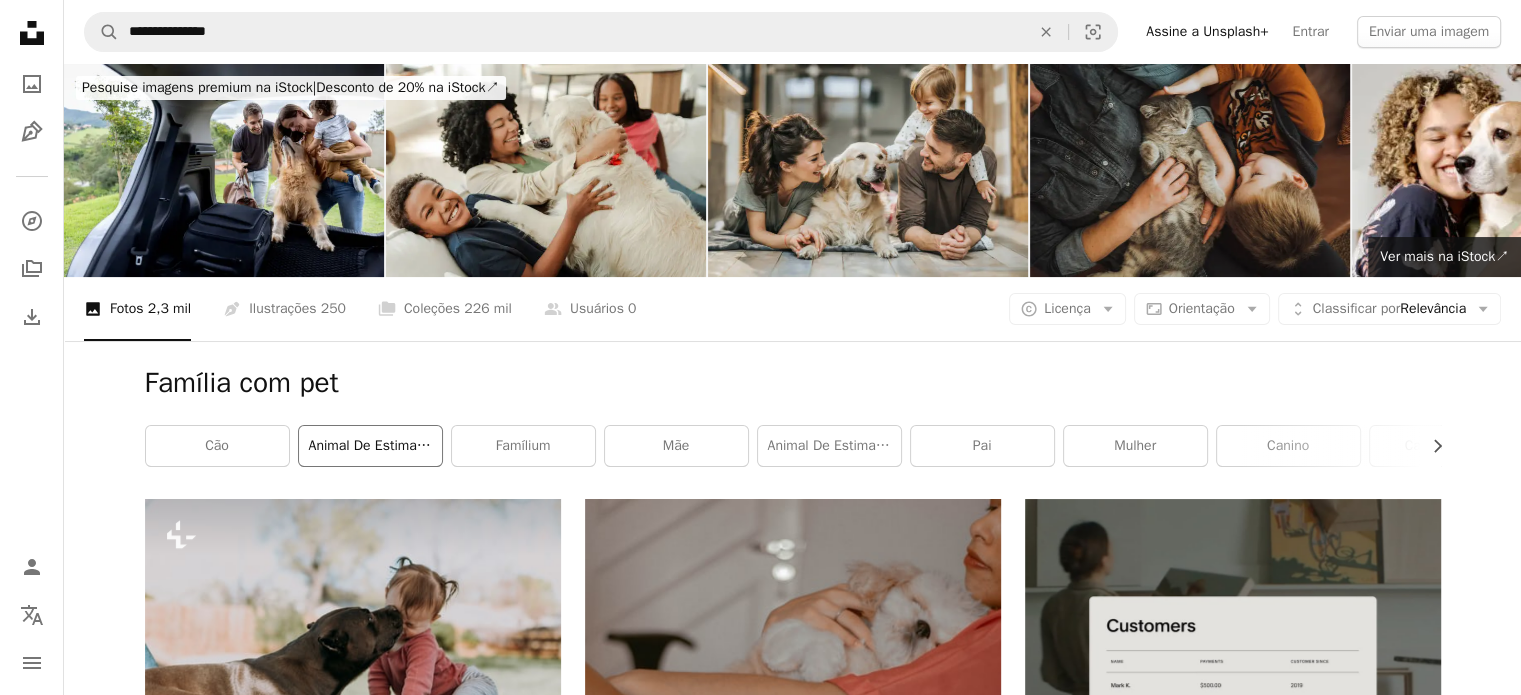 click on "animal de estimação" at bounding box center (370, 446) 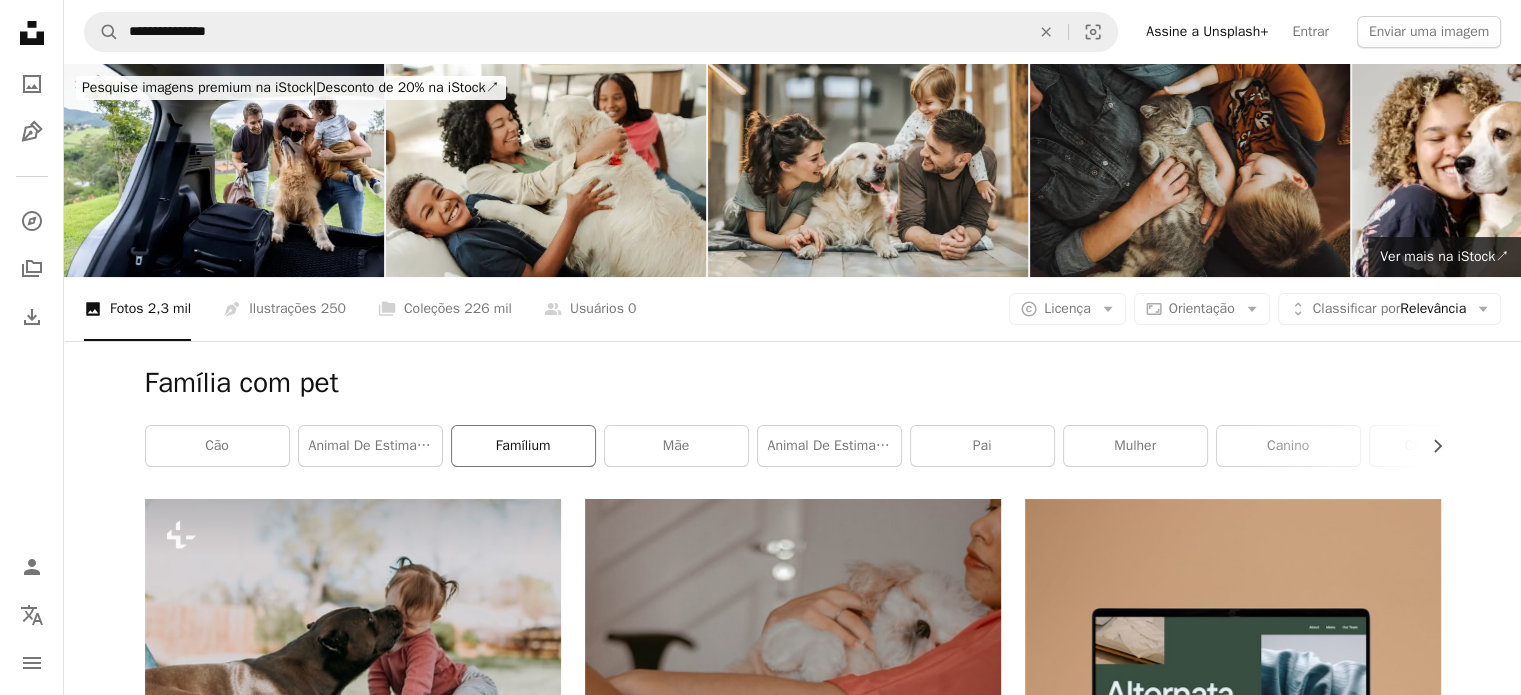 click on "famílium" at bounding box center [523, 446] 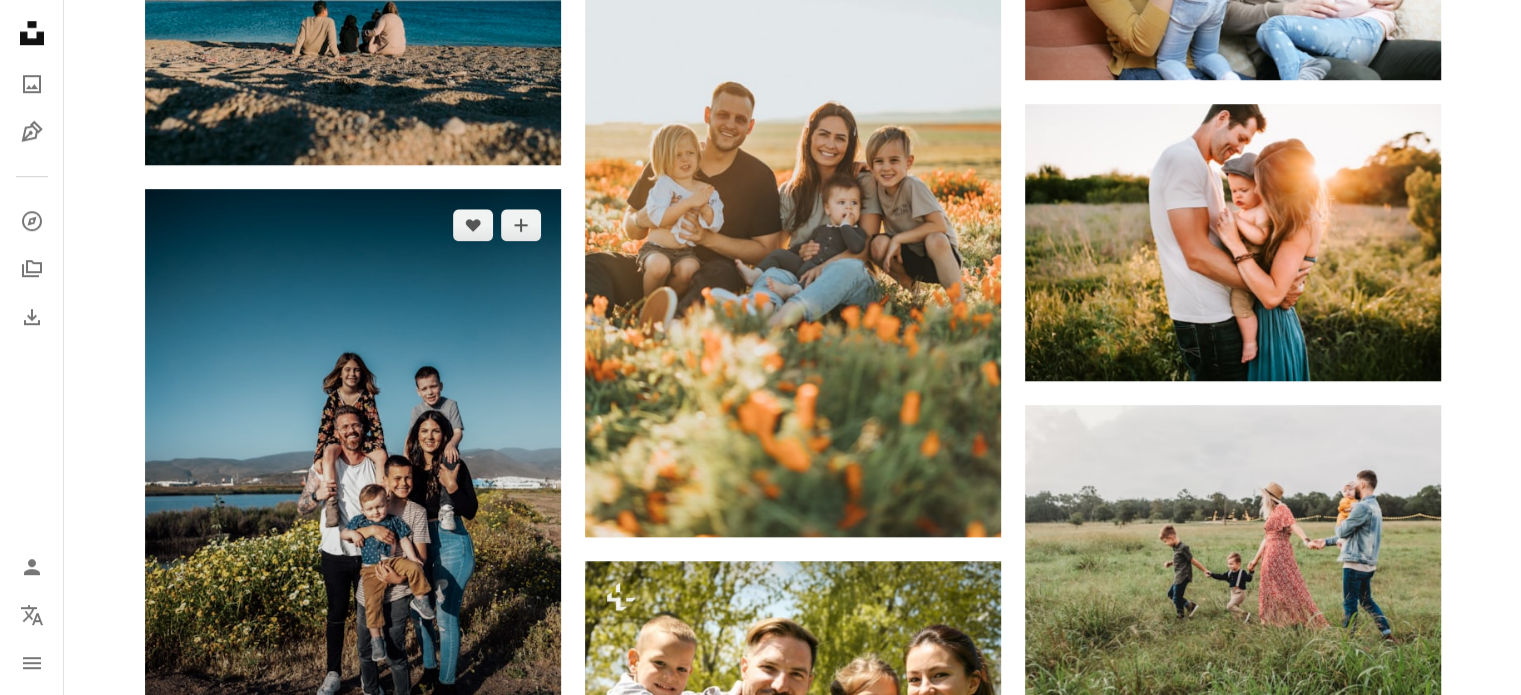 scroll, scrollTop: 1600, scrollLeft: 0, axis: vertical 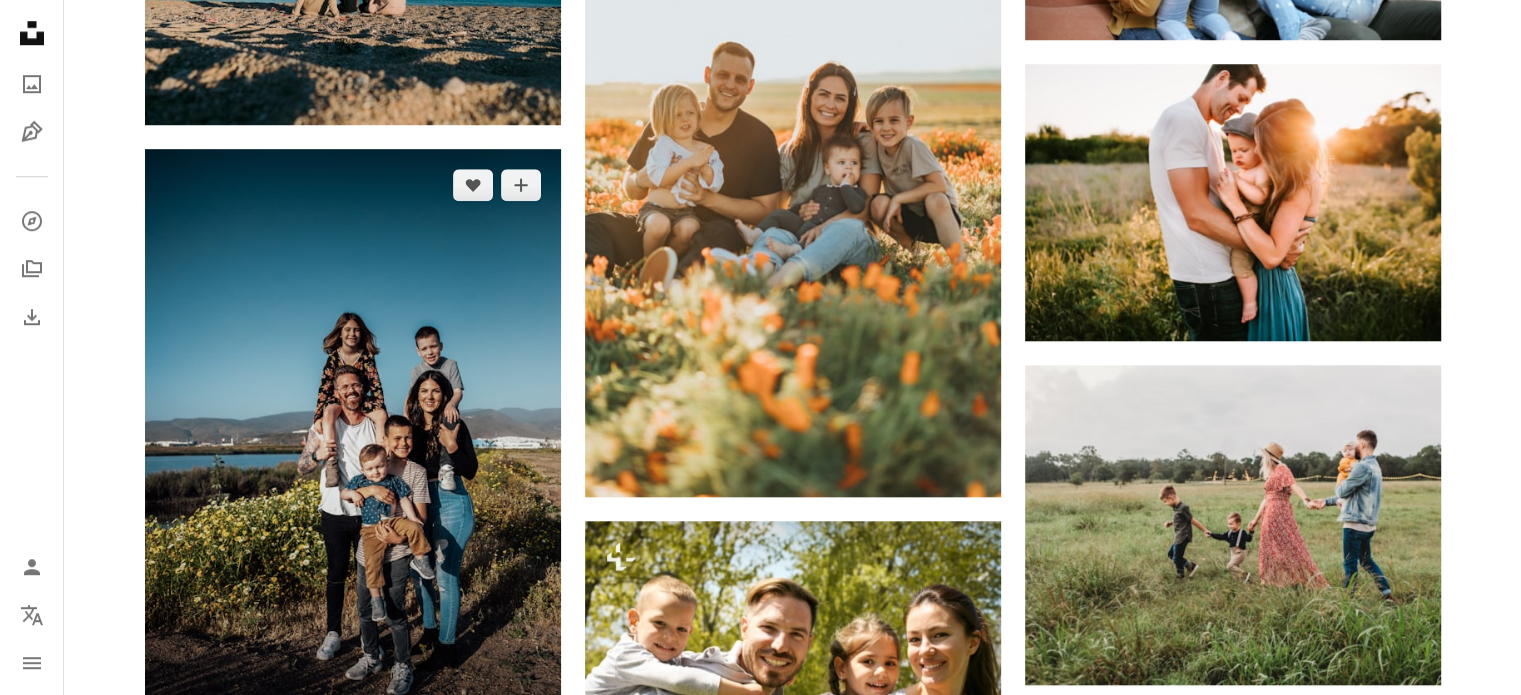 click on "Arrow pointing down" 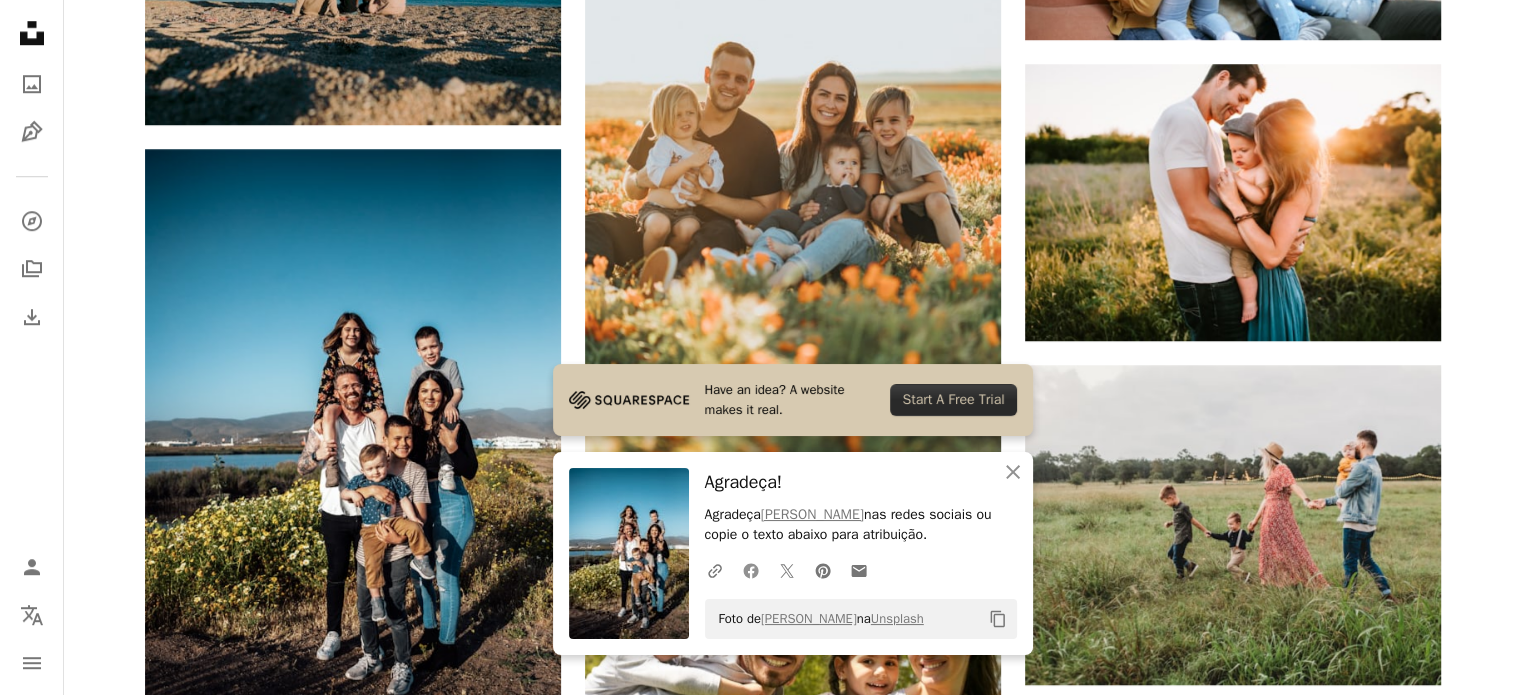 click 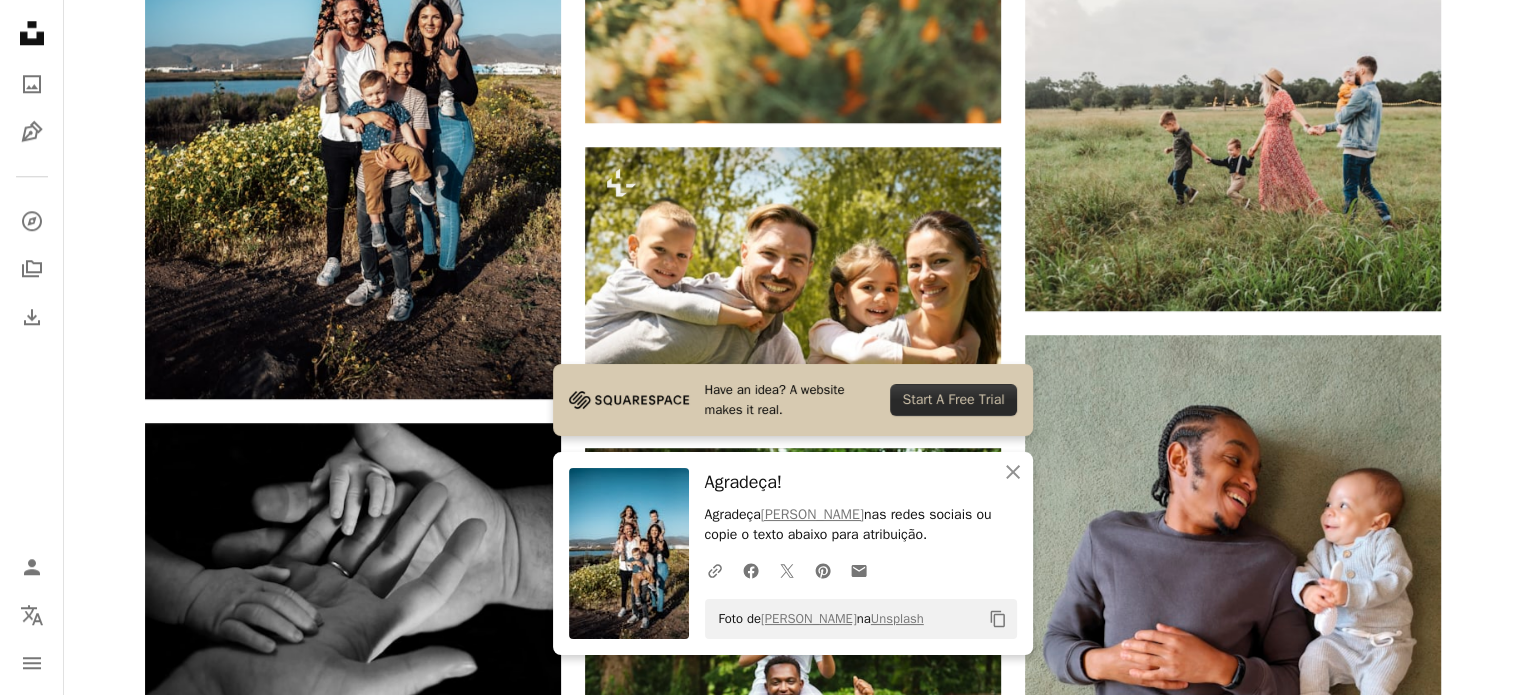 scroll, scrollTop: 2040, scrollLeft: 0, axis: vertical 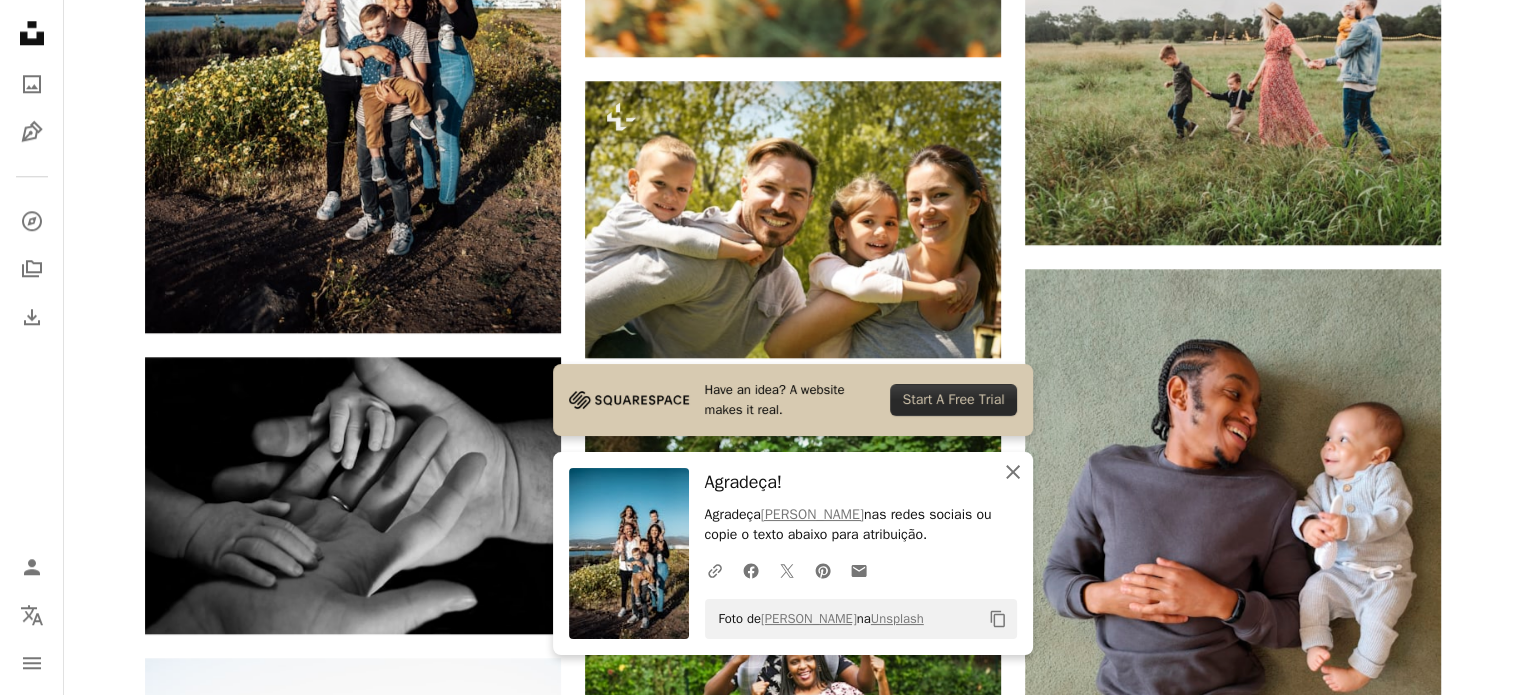 click on "An X shape Fechar" at bounding box center [1013, 472] 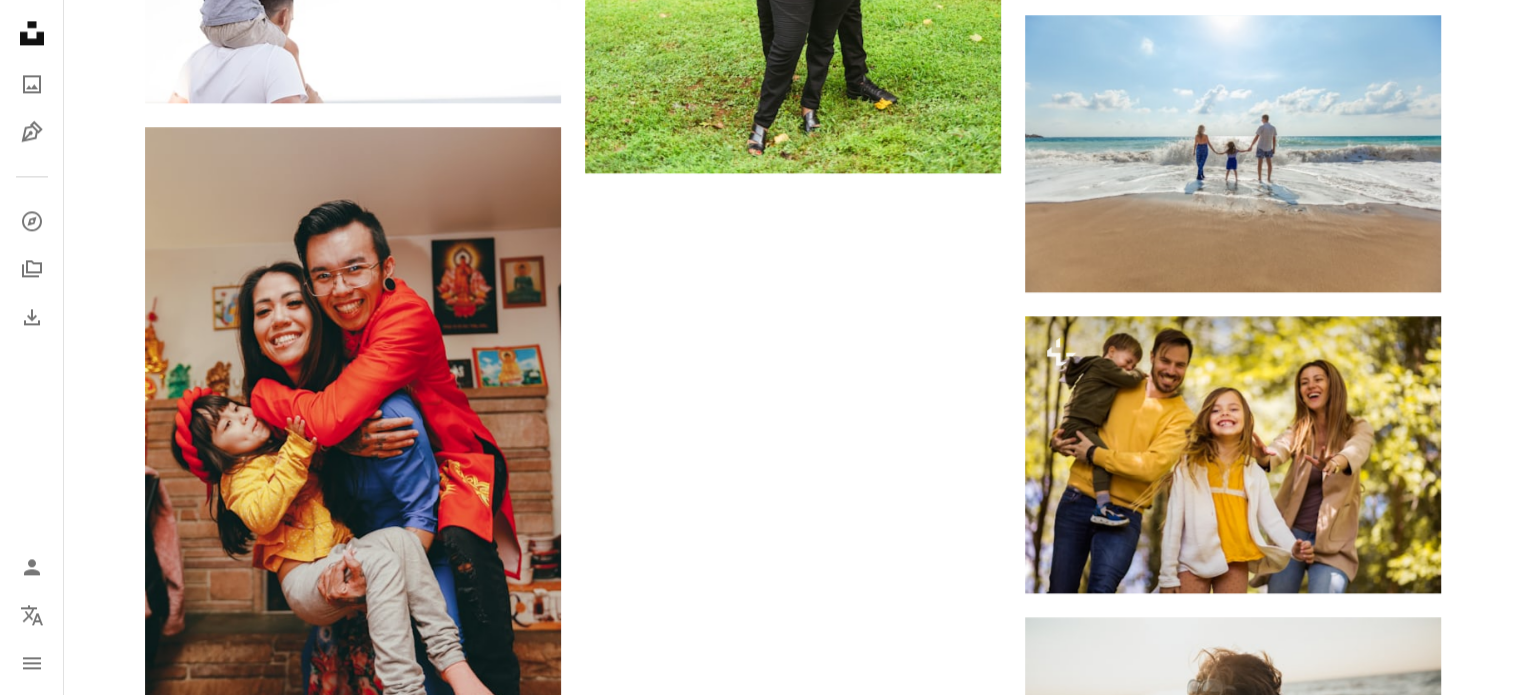 scroll, scrollTop: 3000, scrollLeft: 0, axis: vertical 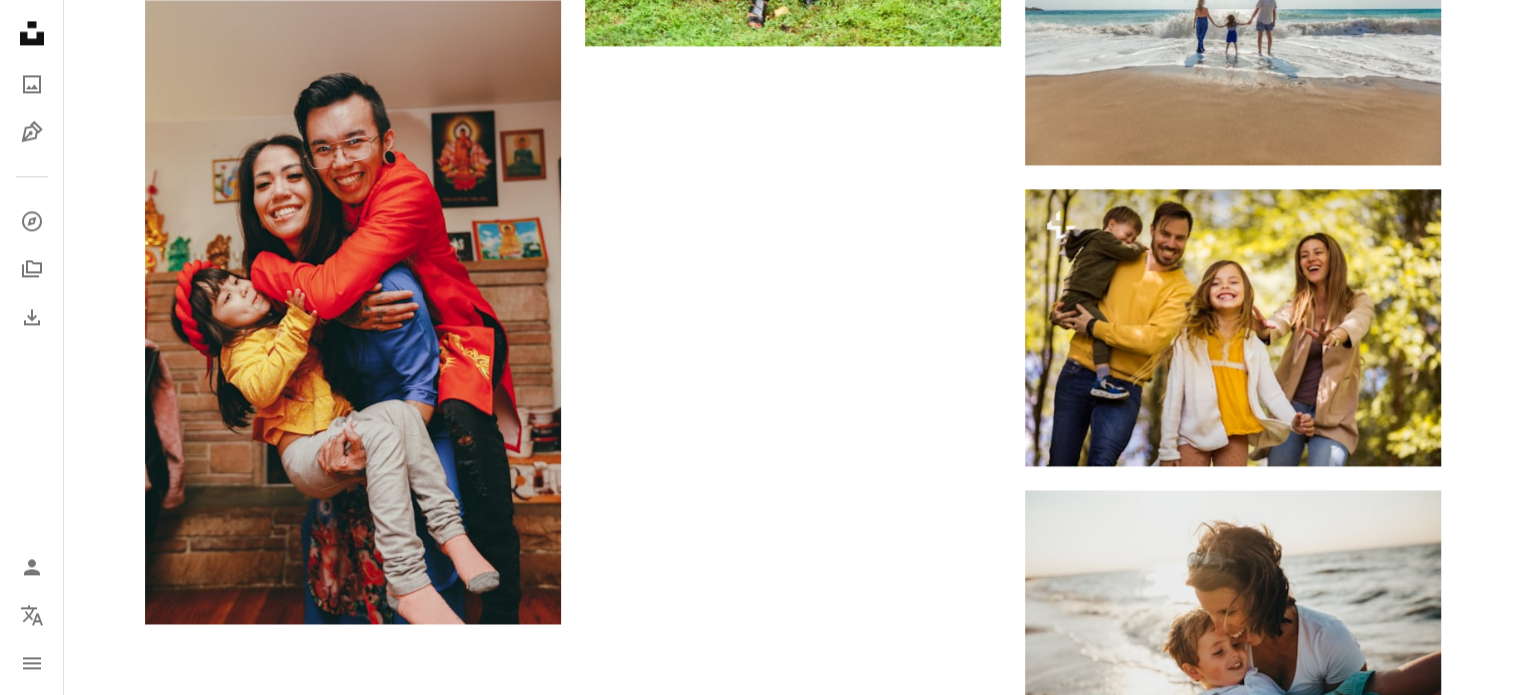 click on "Carregar mais" at bounding box center [793, 848] 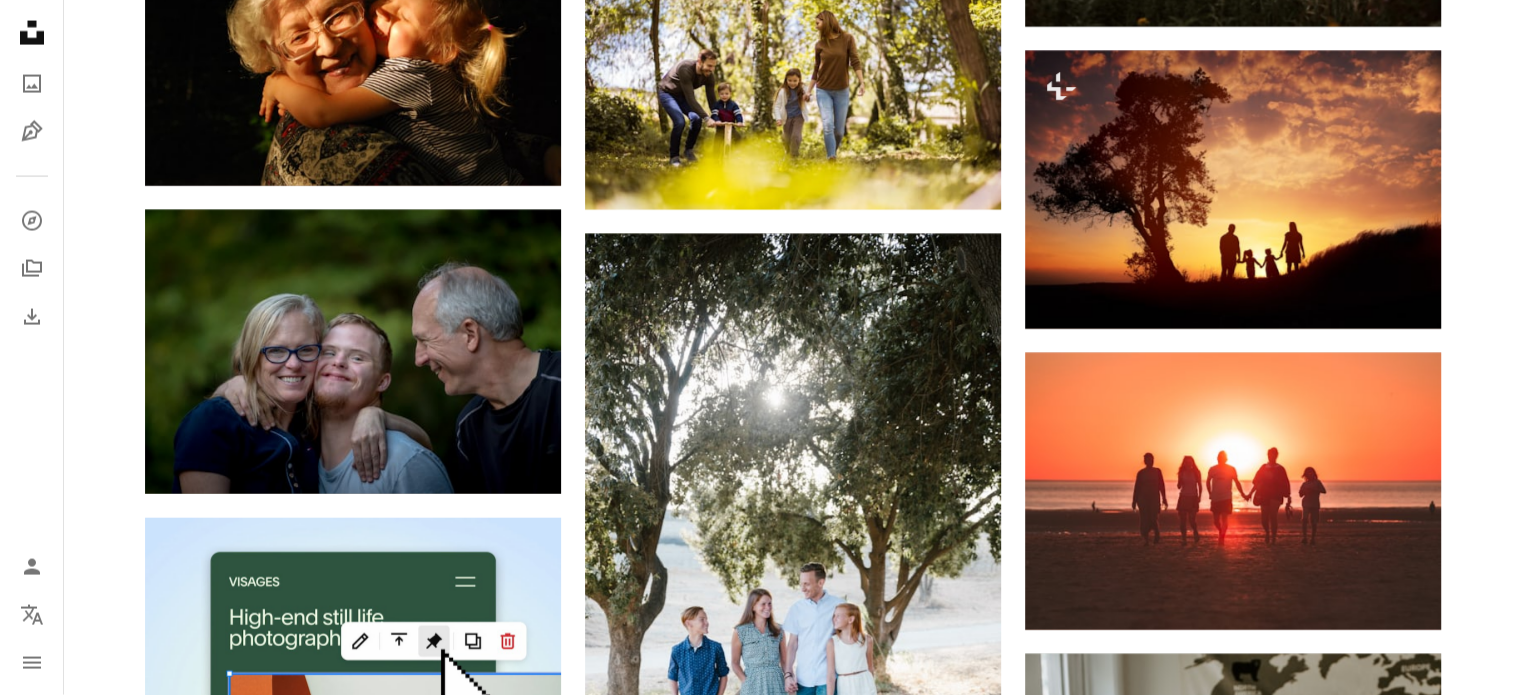 scroll, scrollTop: 4400, scrollLeft: 0, axis: vertical 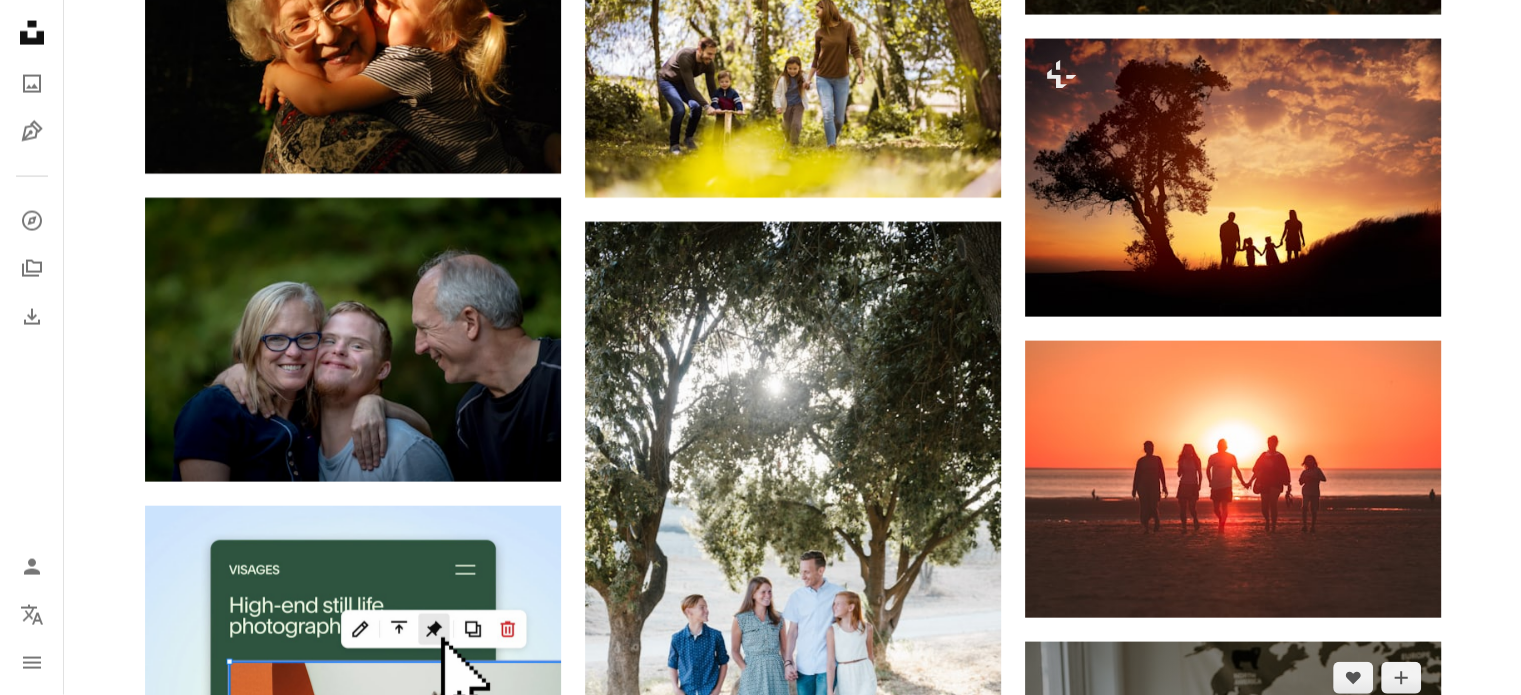 click 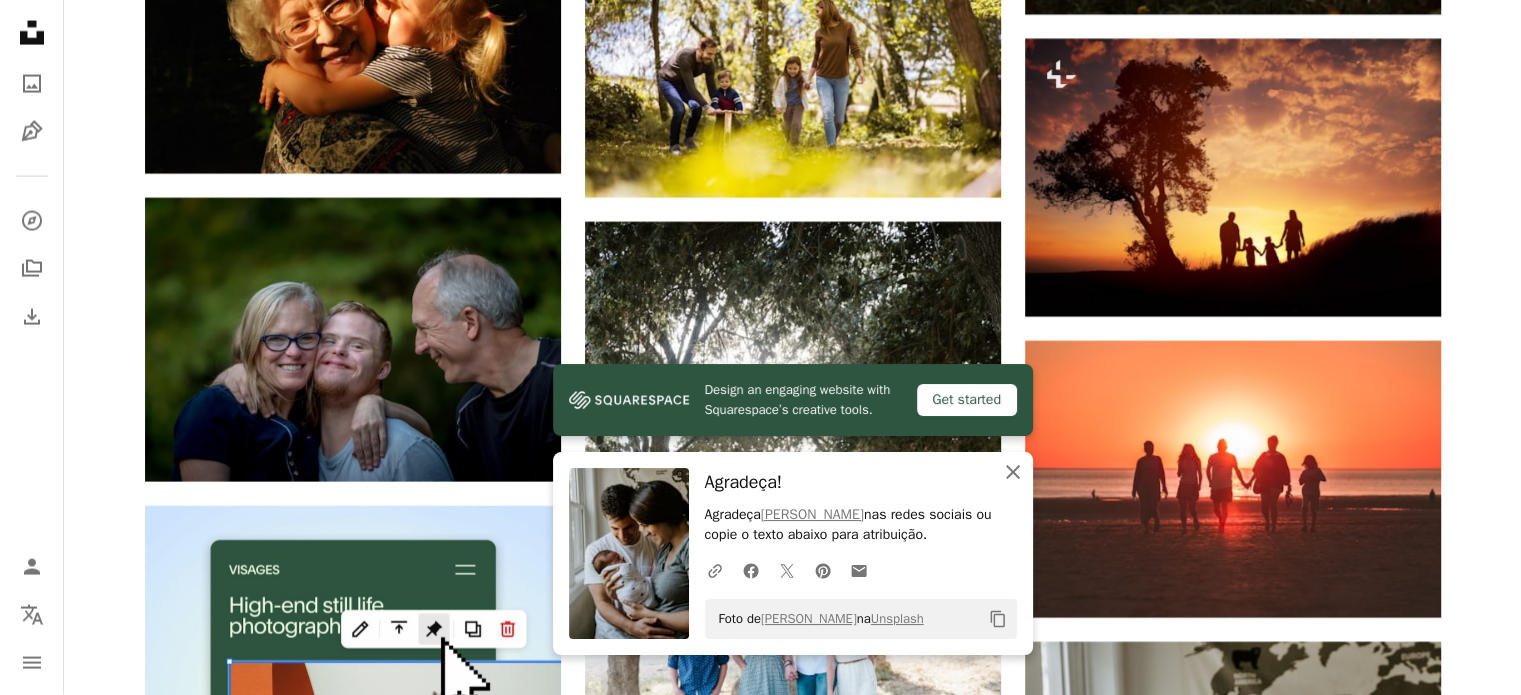 click on "An X shape" 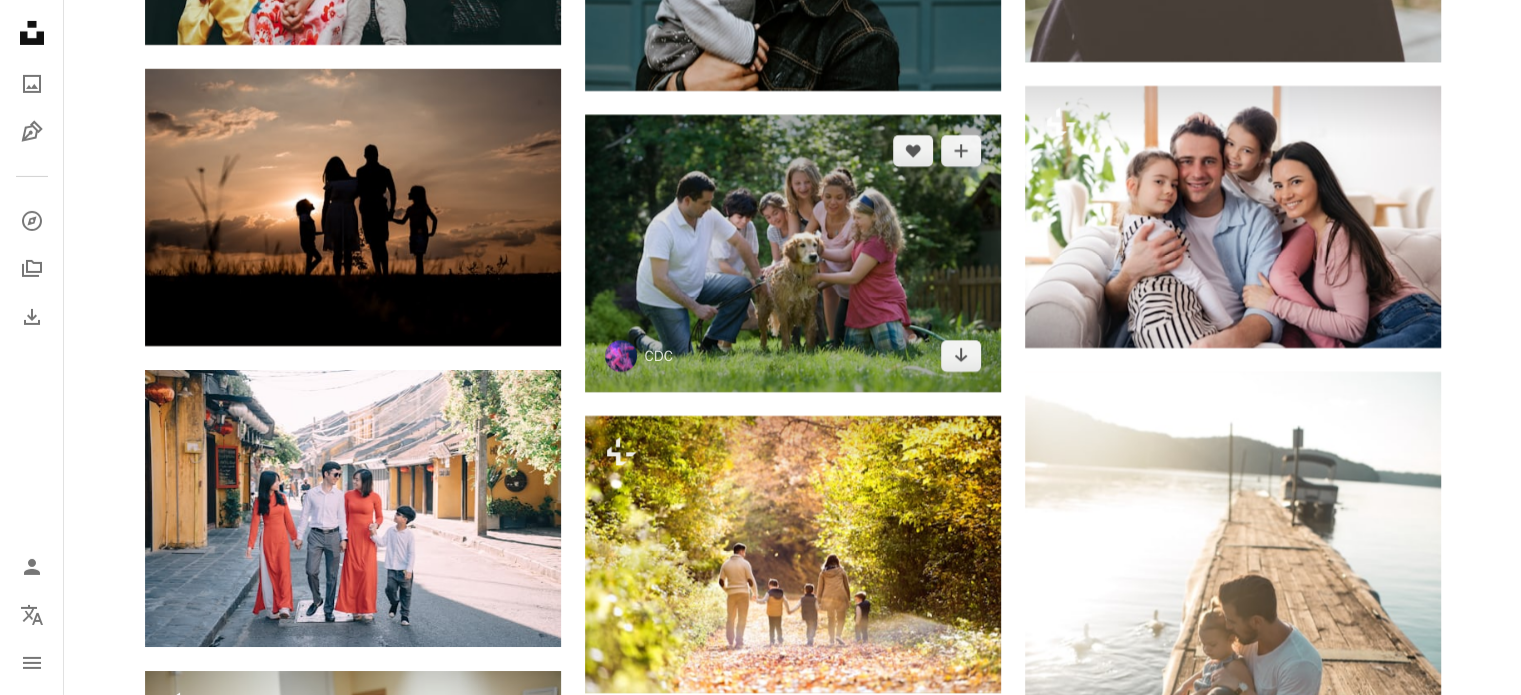 scroll, scrollTop: 6960, scrollLeft: 0, axis: vertical 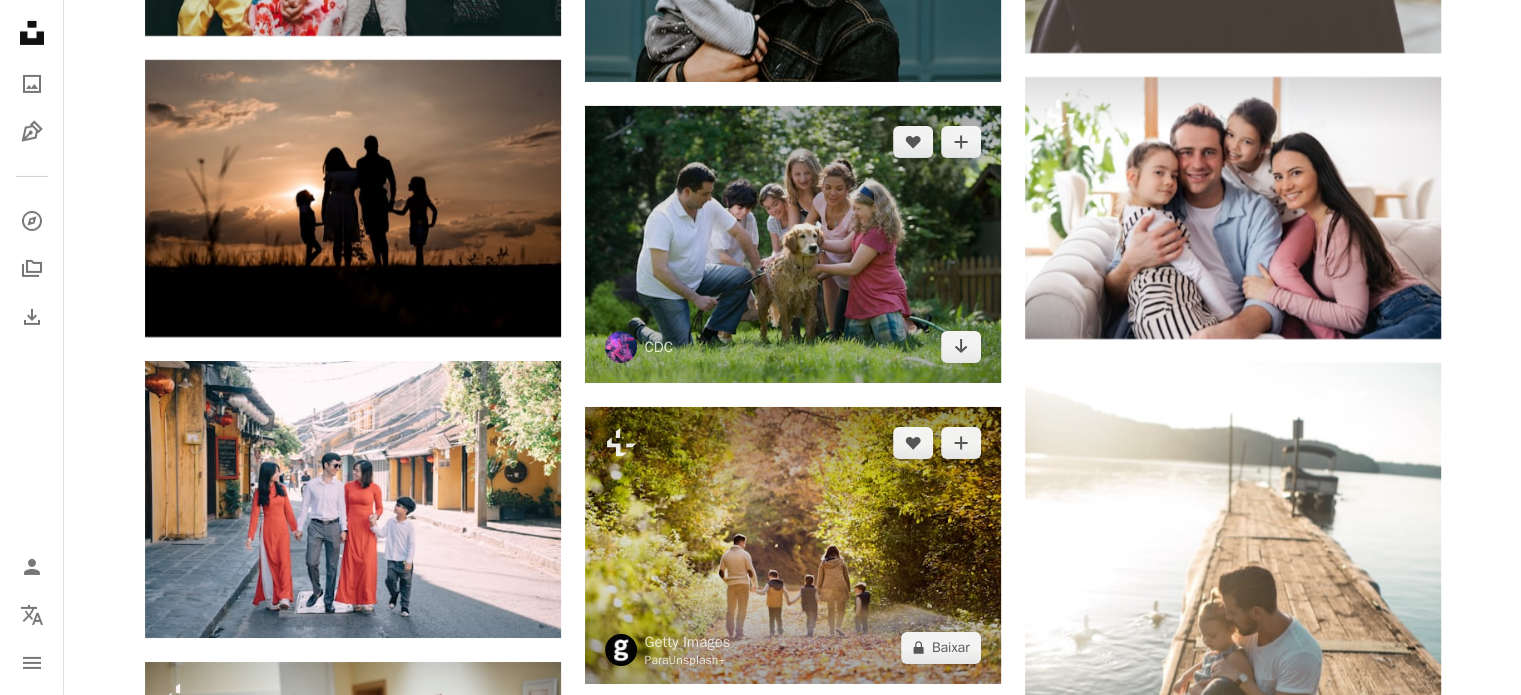 click on "Unsplash+" at bounding box center [696, 660] 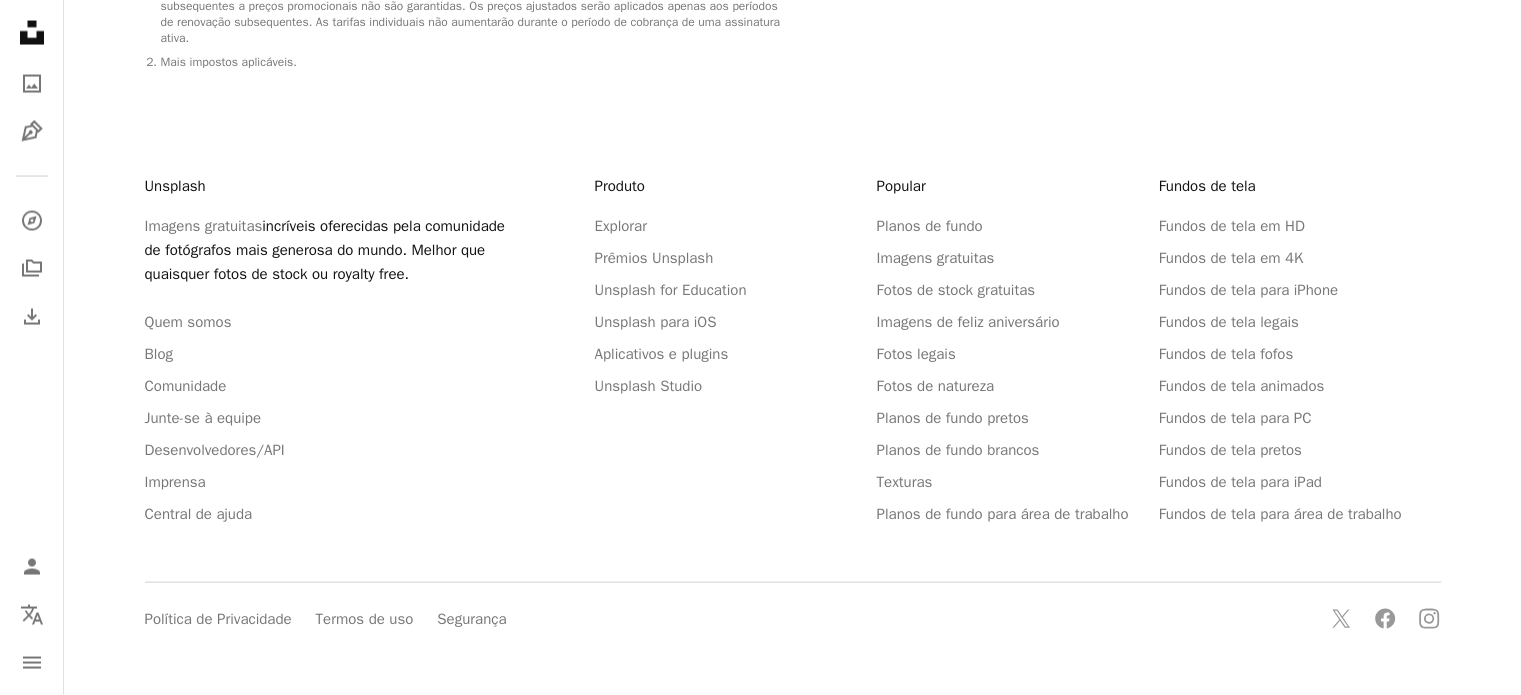 scroll, scrollTop: 0, scrollLeft: 0, axis: both 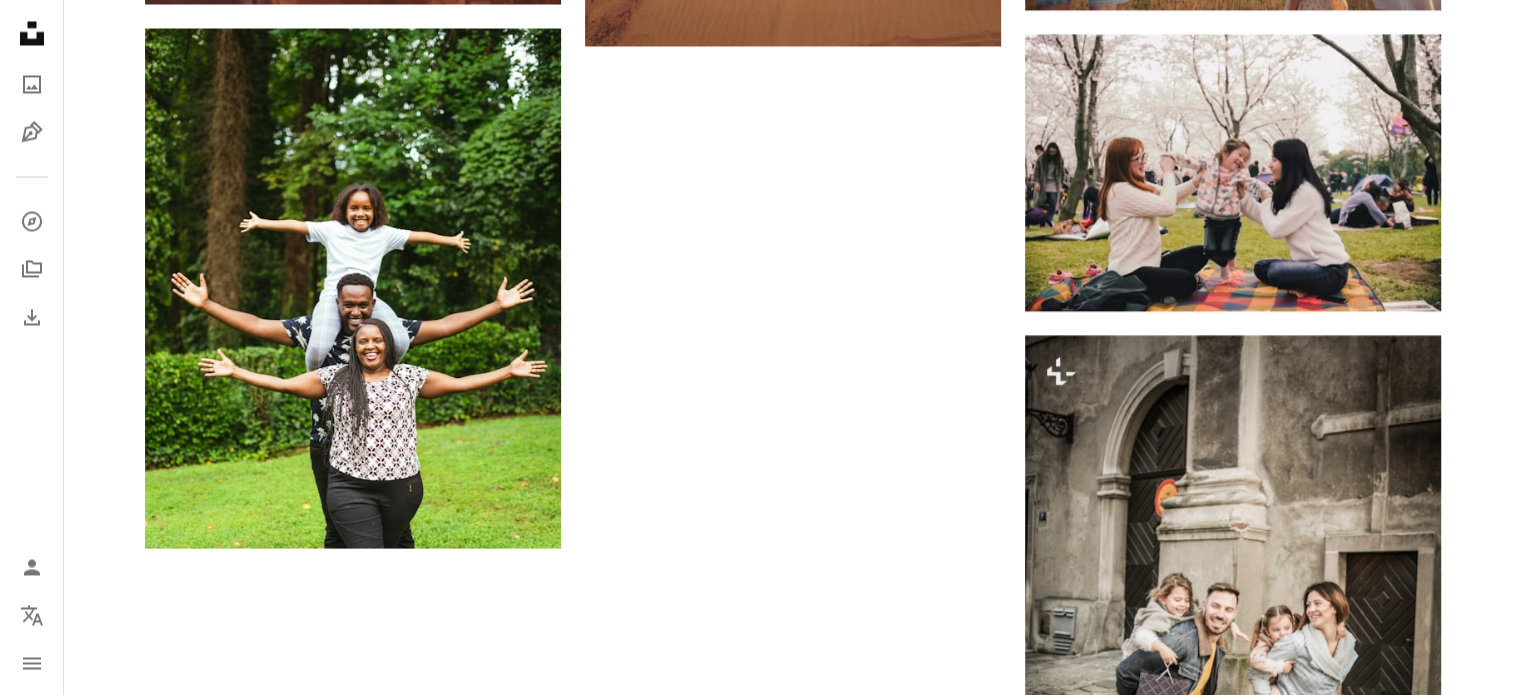click on "Carregar mais" at bounding box center [793, 1687] 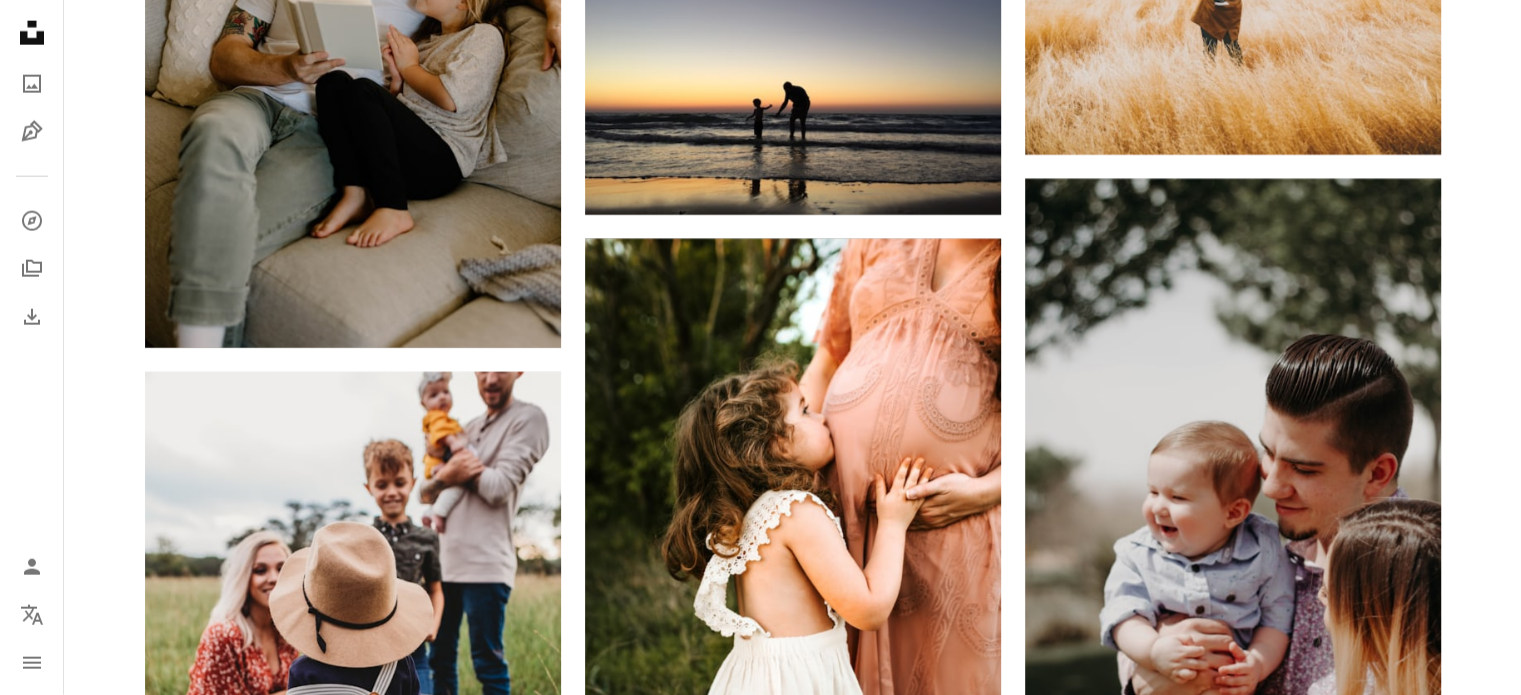 scroll, scrollTop: 12720, scrollLeft: 0, axis: vertical 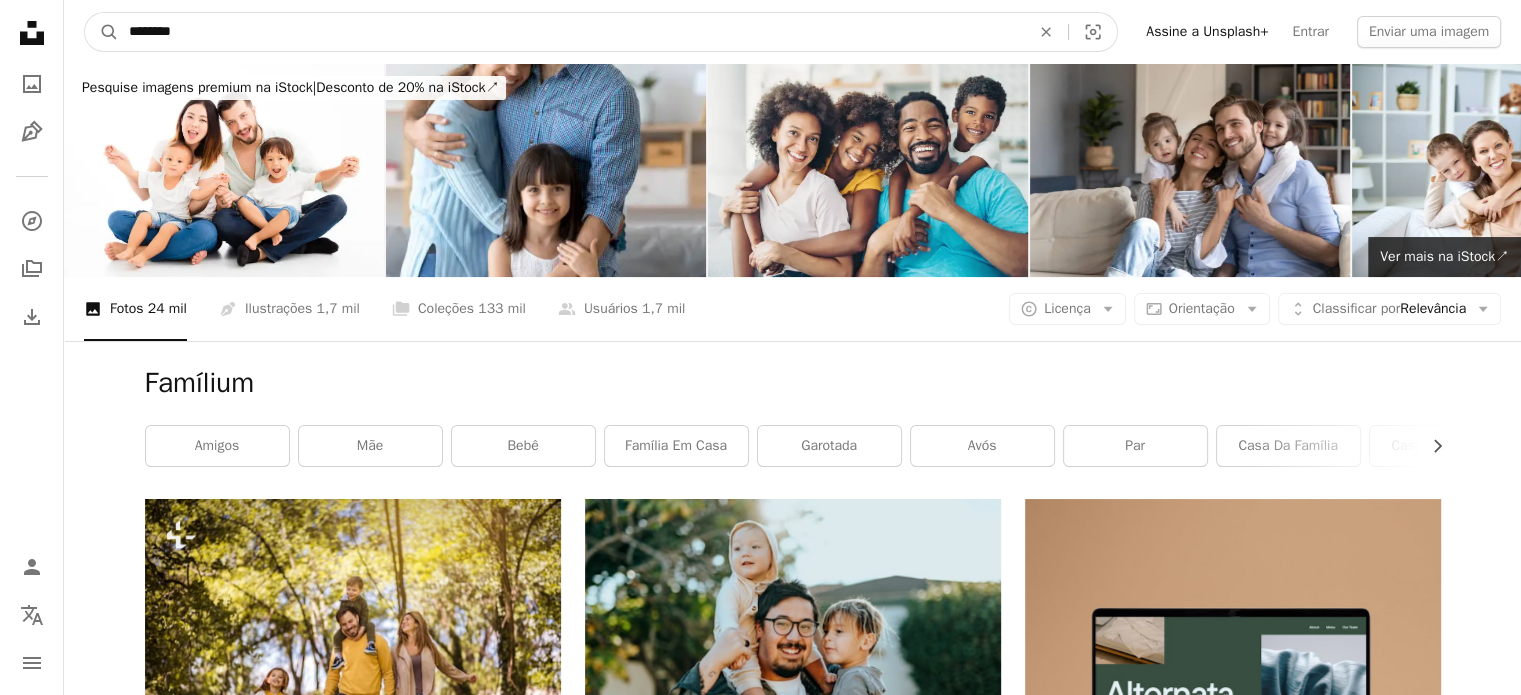 click on "********" at bounding box center (571, 32) 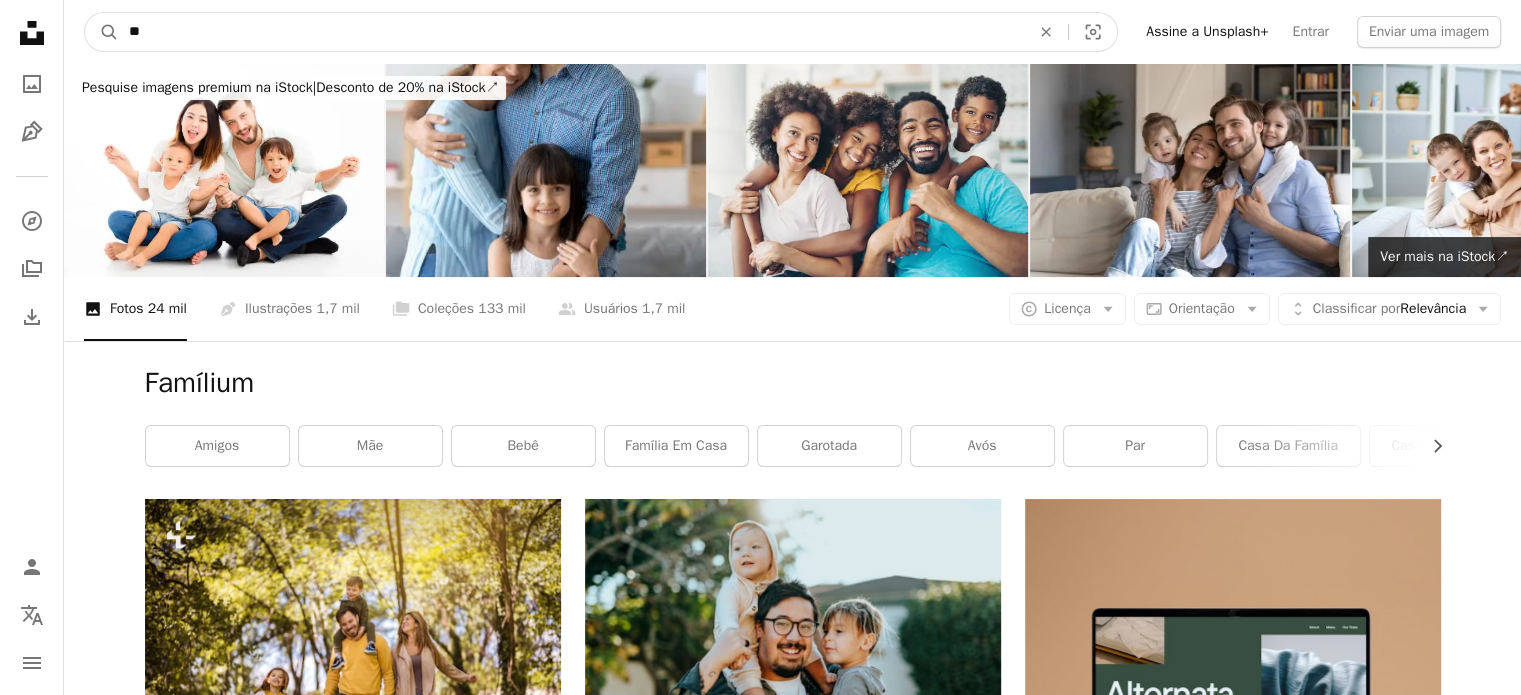 type on "*" 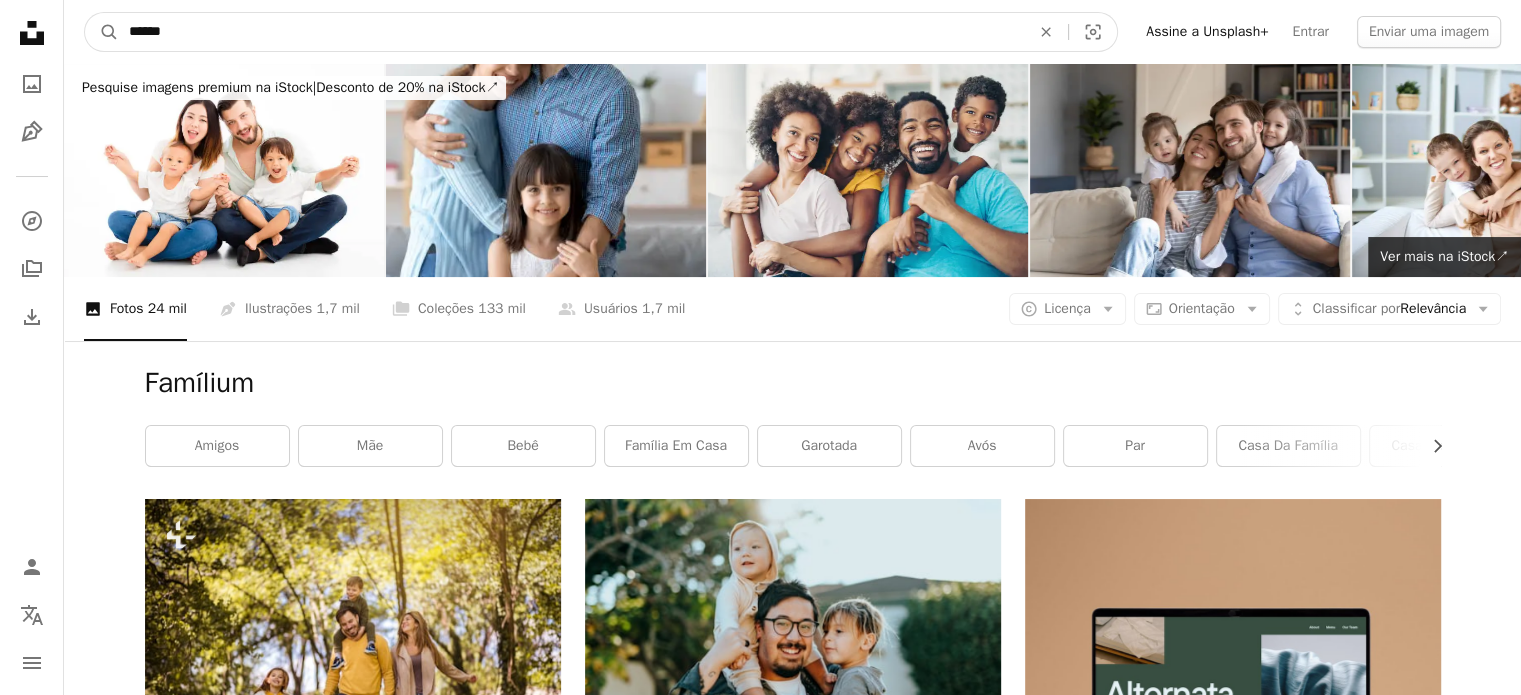 type on "******" 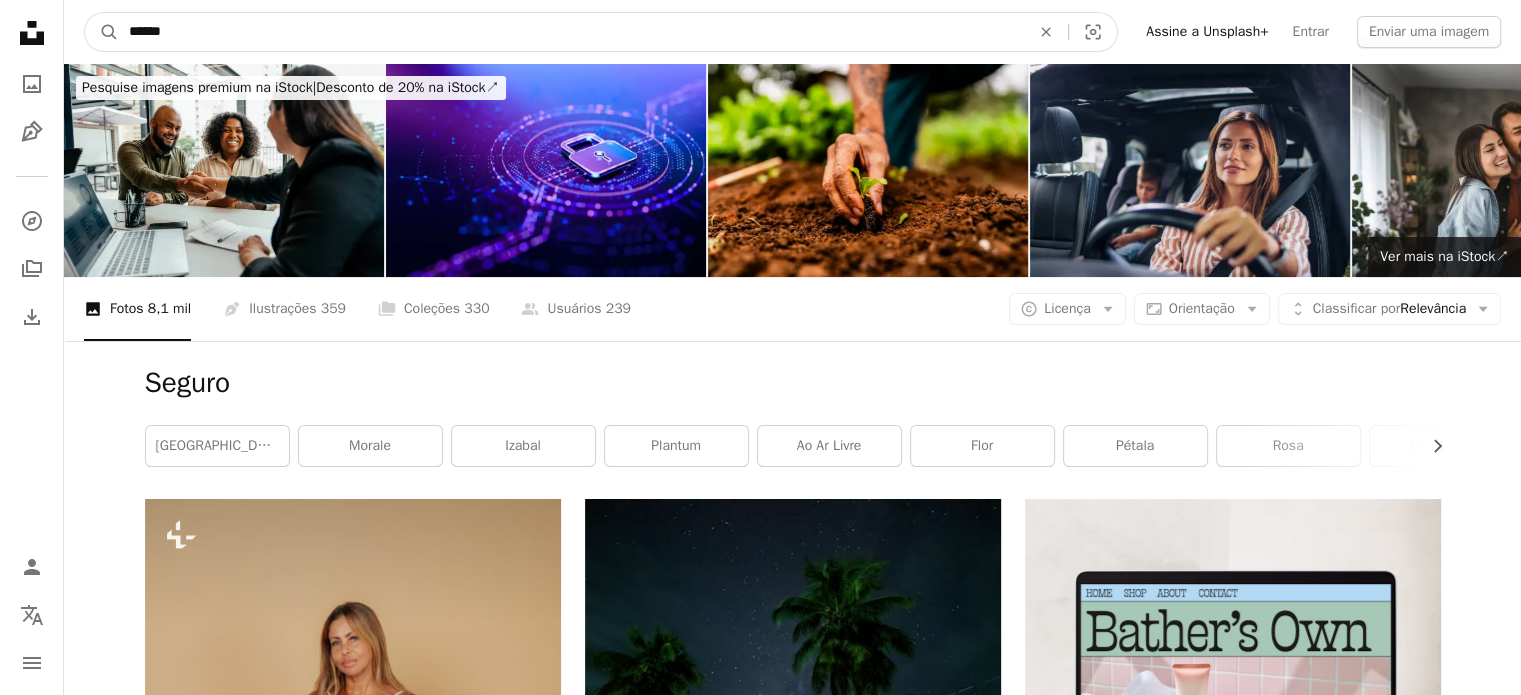 click on "******" at bounding box center (571, 32) 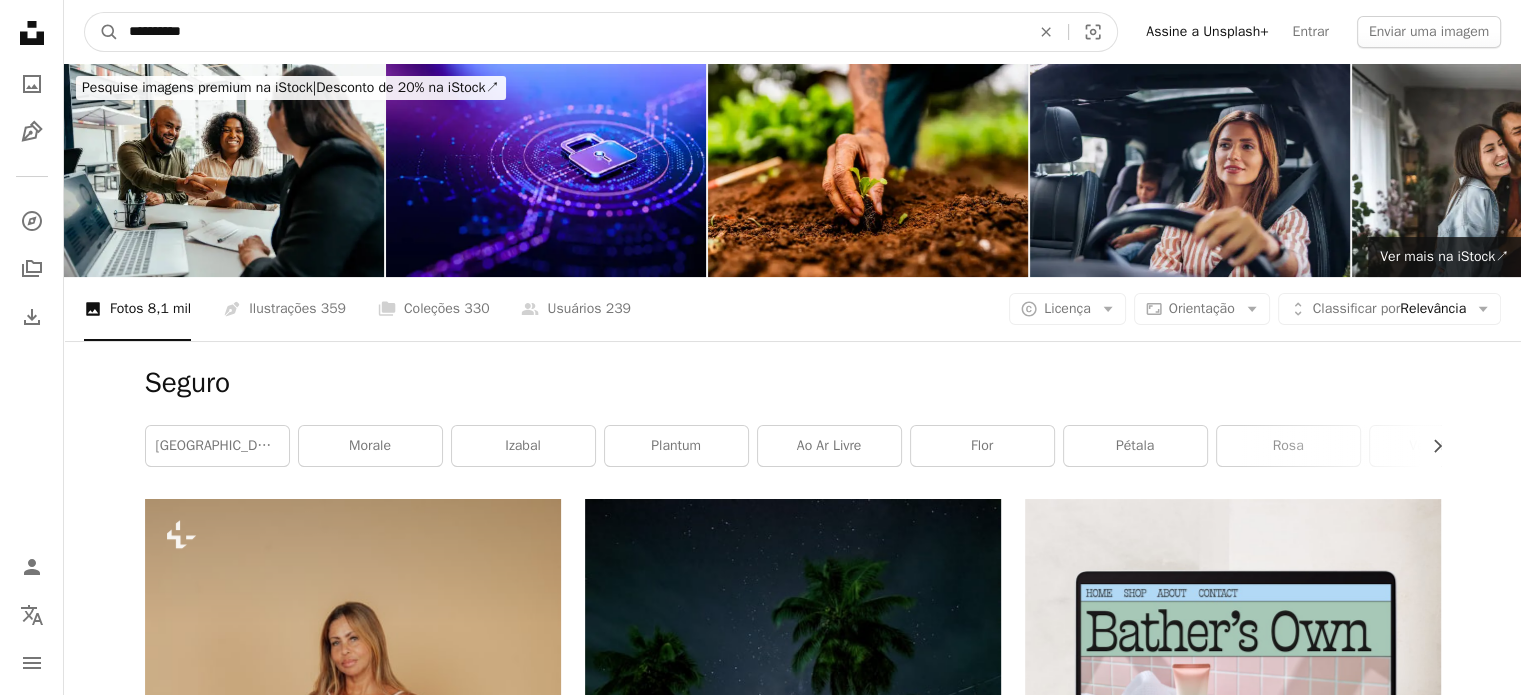 type on "**********" 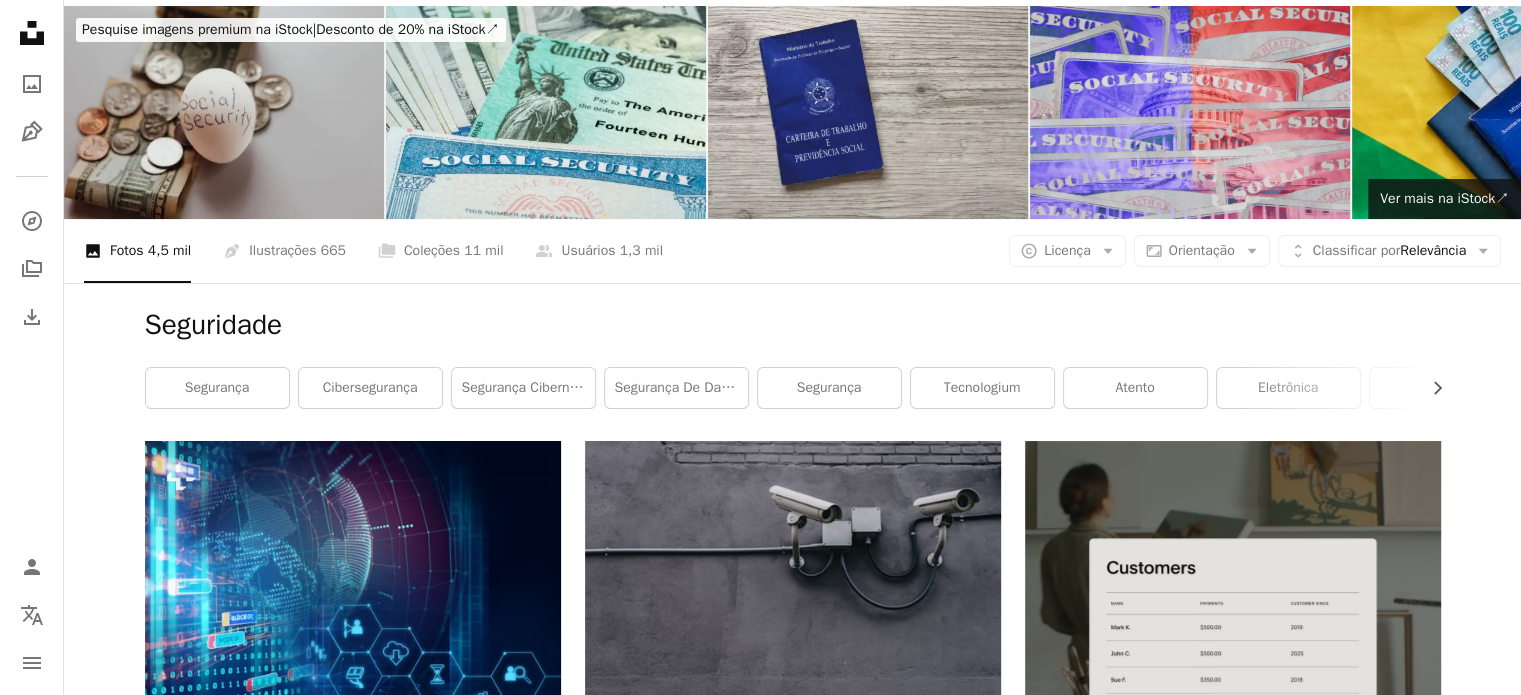 scroll, scrollTop: 0, scrollLeft: 0, axis: both 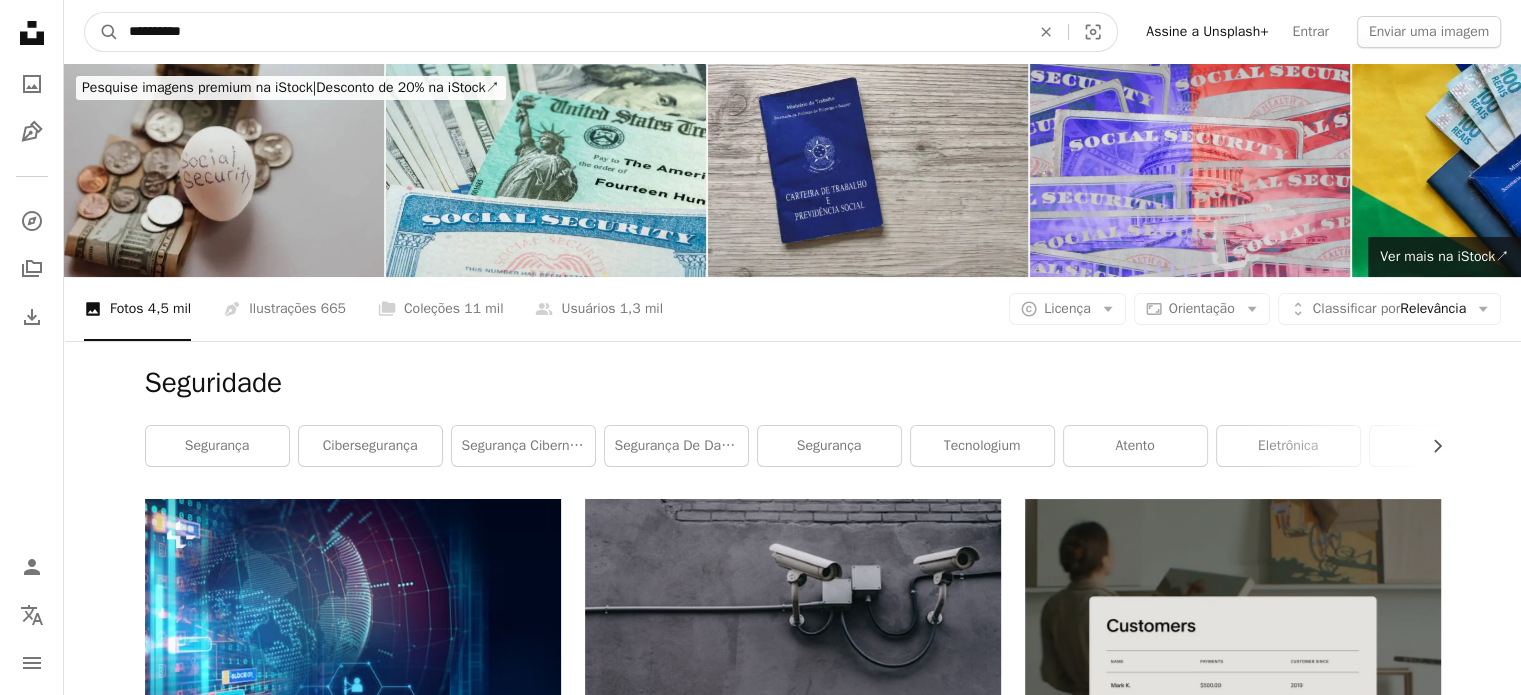 click on "**********" at bounding box center [571, 32] 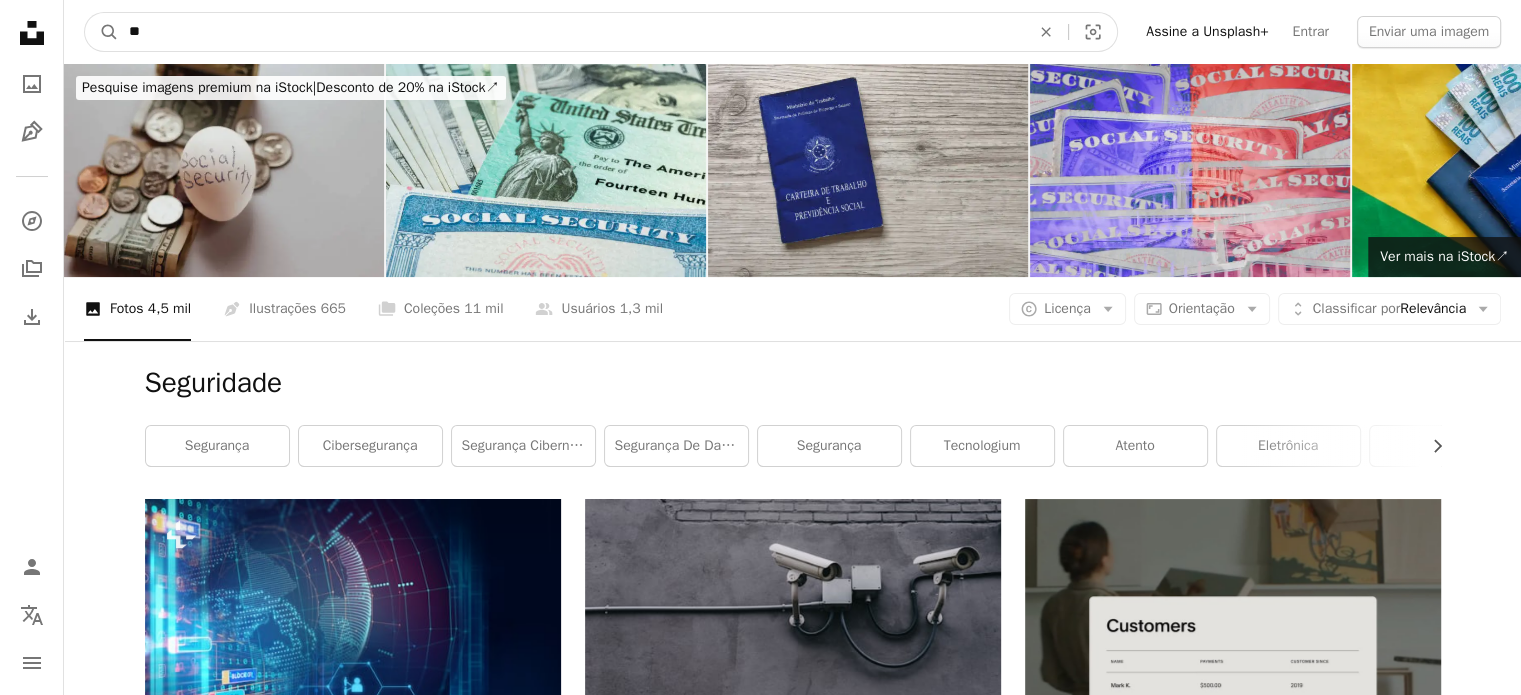 type on "*" 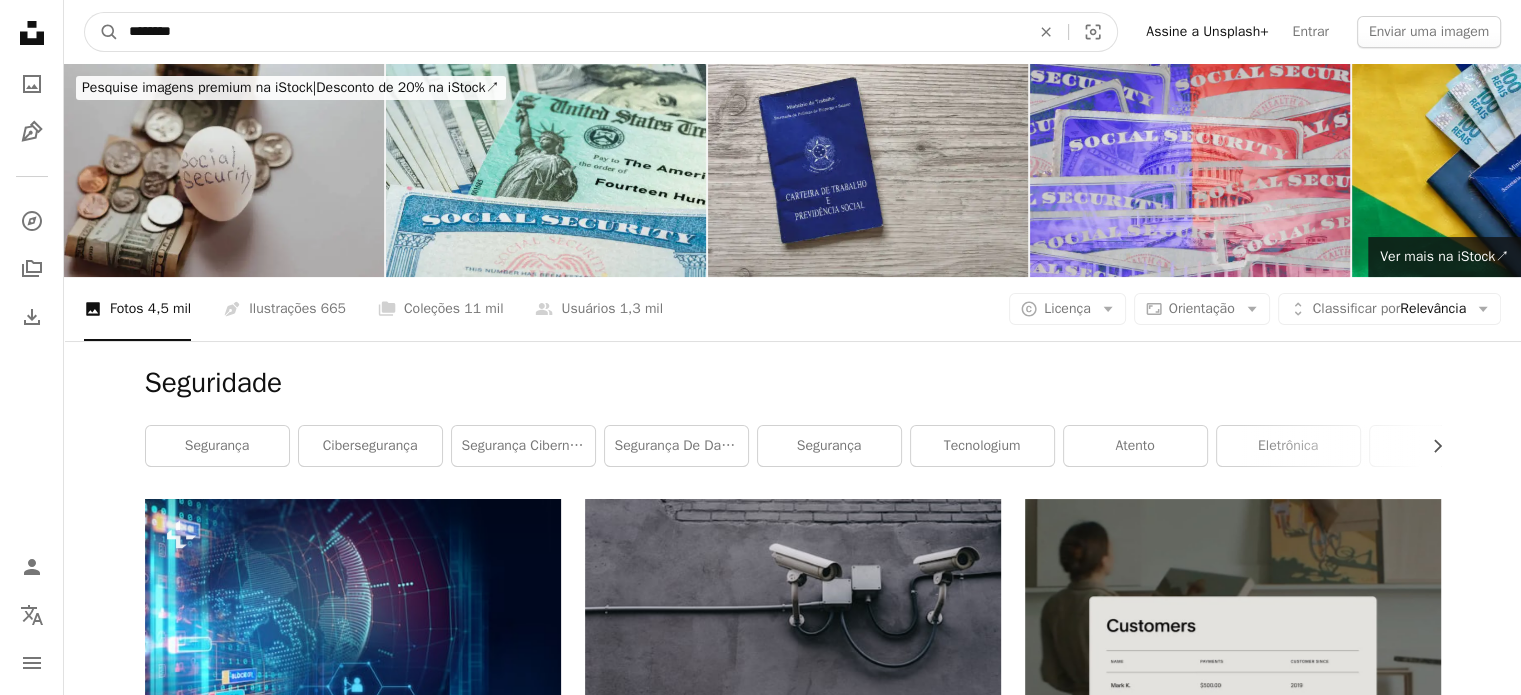 type on "********" 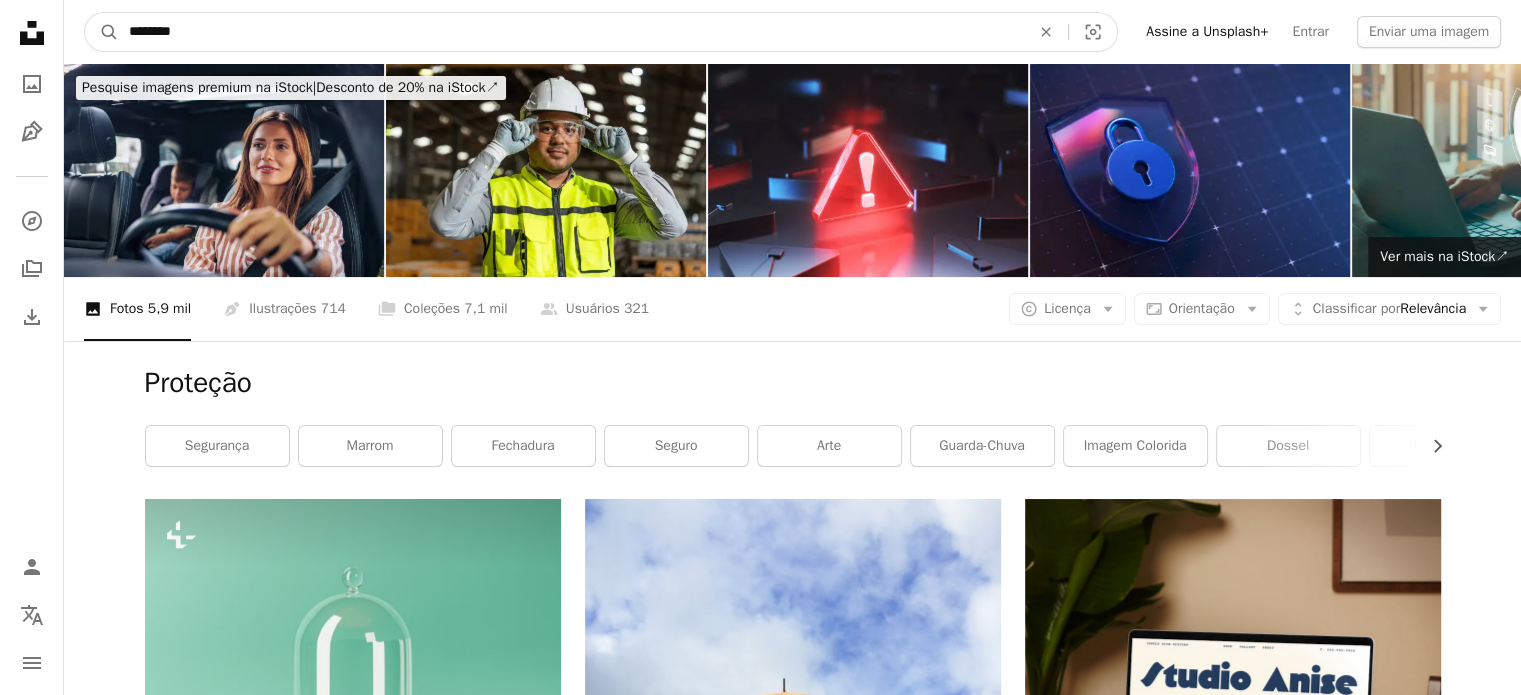 click on "********" at bounding box center [571, 32] 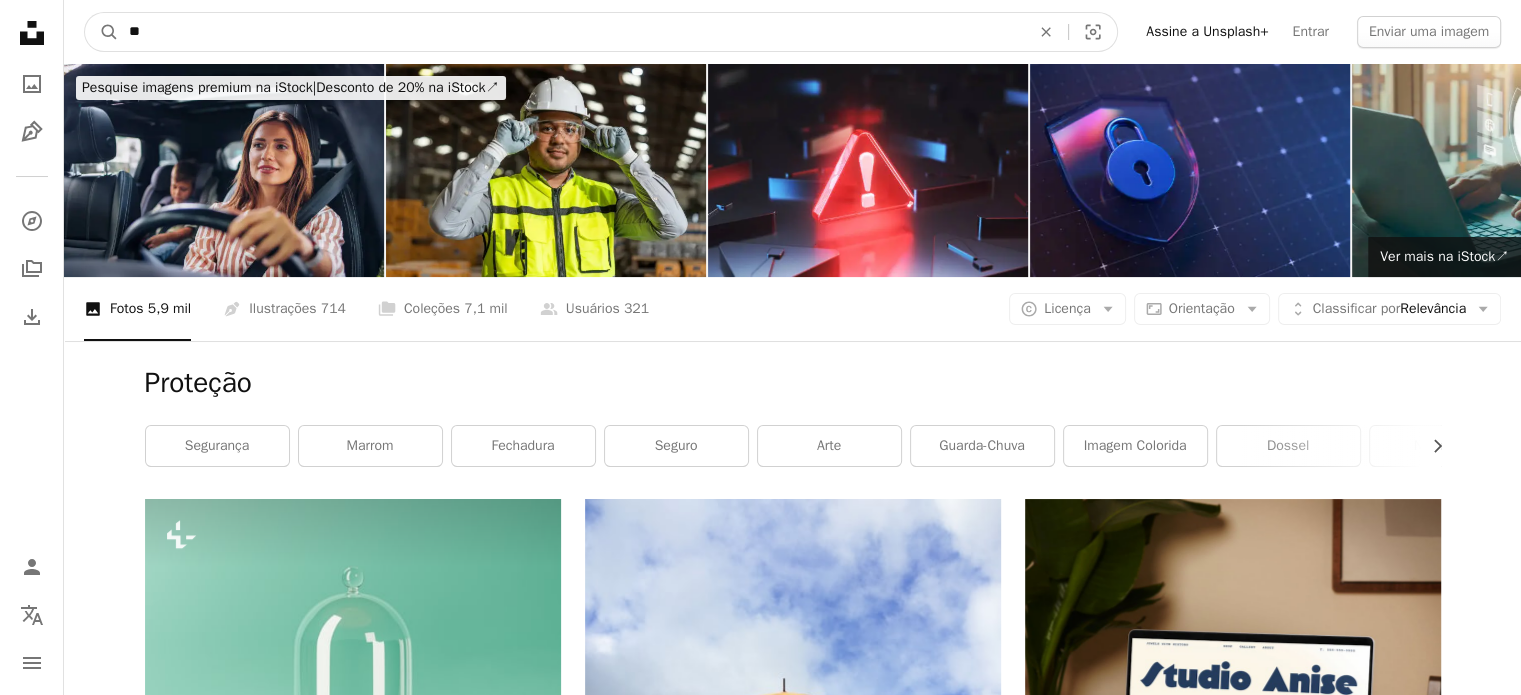 type on "*" 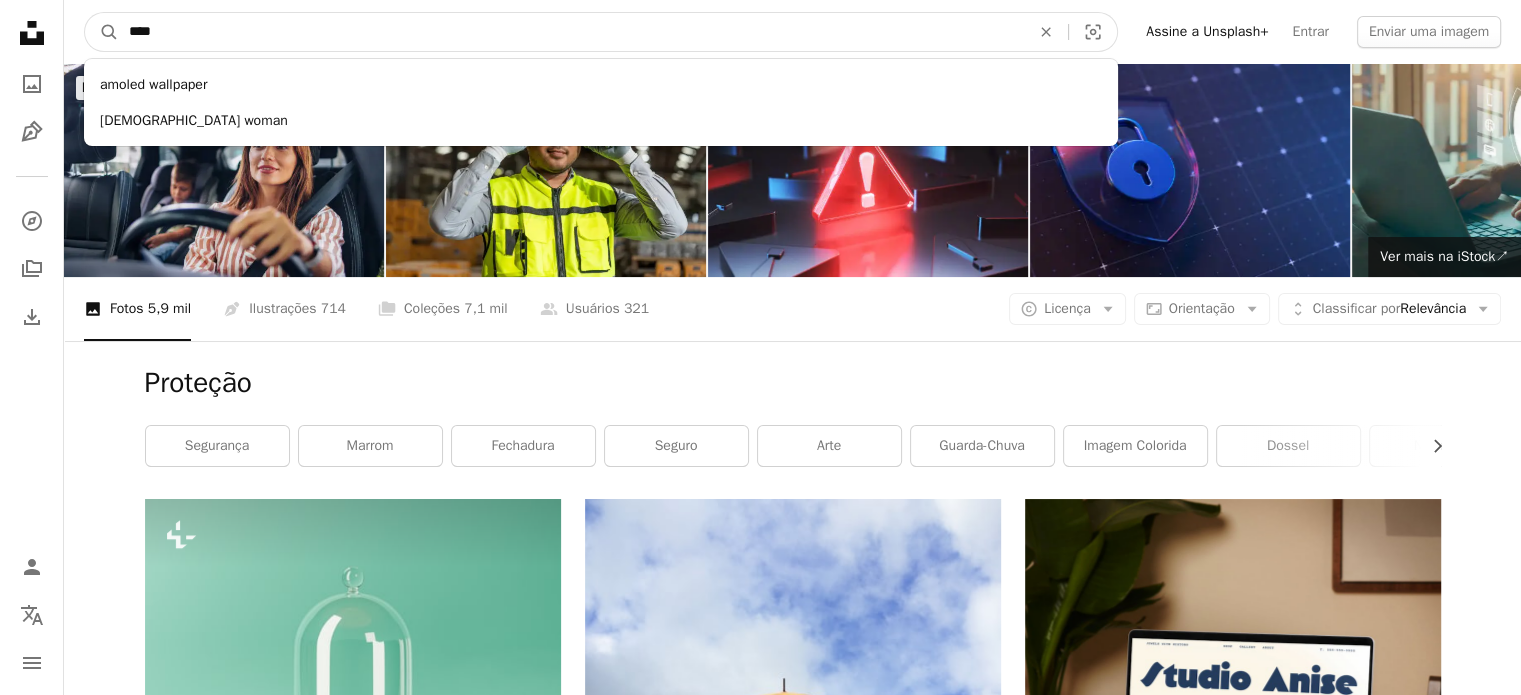 type on "****" 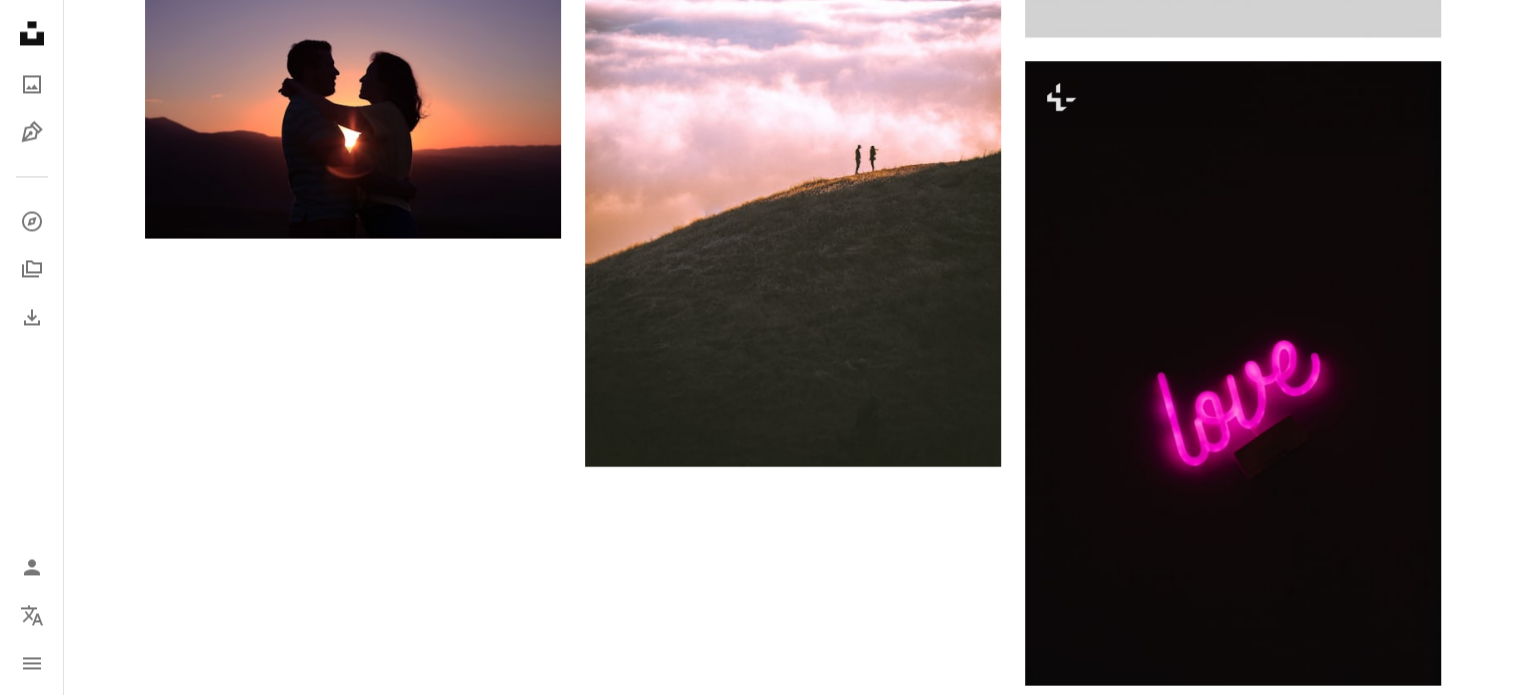 scroll, scrollTop: 3392, scrollLeft: 0, axis: vertical 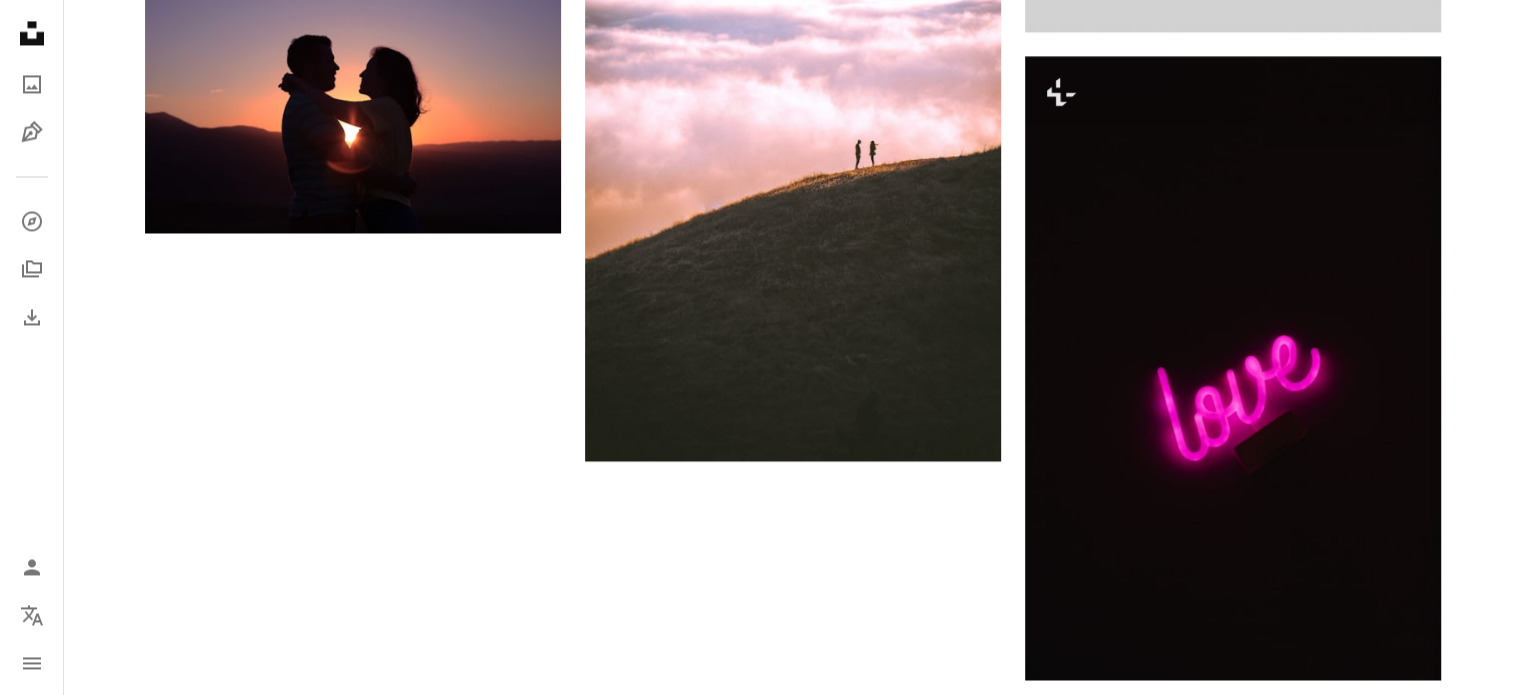 click on "Carregar mais" at bounding box center [793, 760] 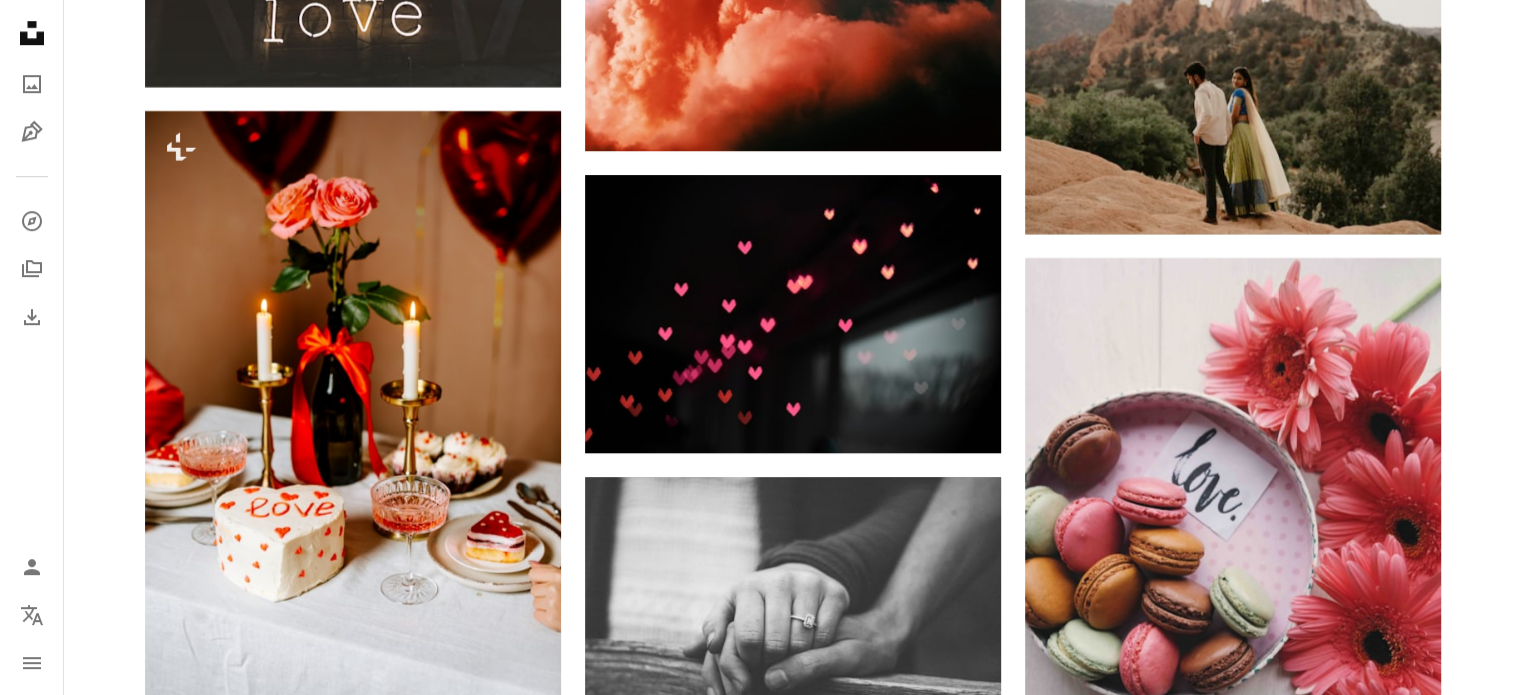 scroll, scrollTop: 8952, scrollLeft: 0, axis: vertical 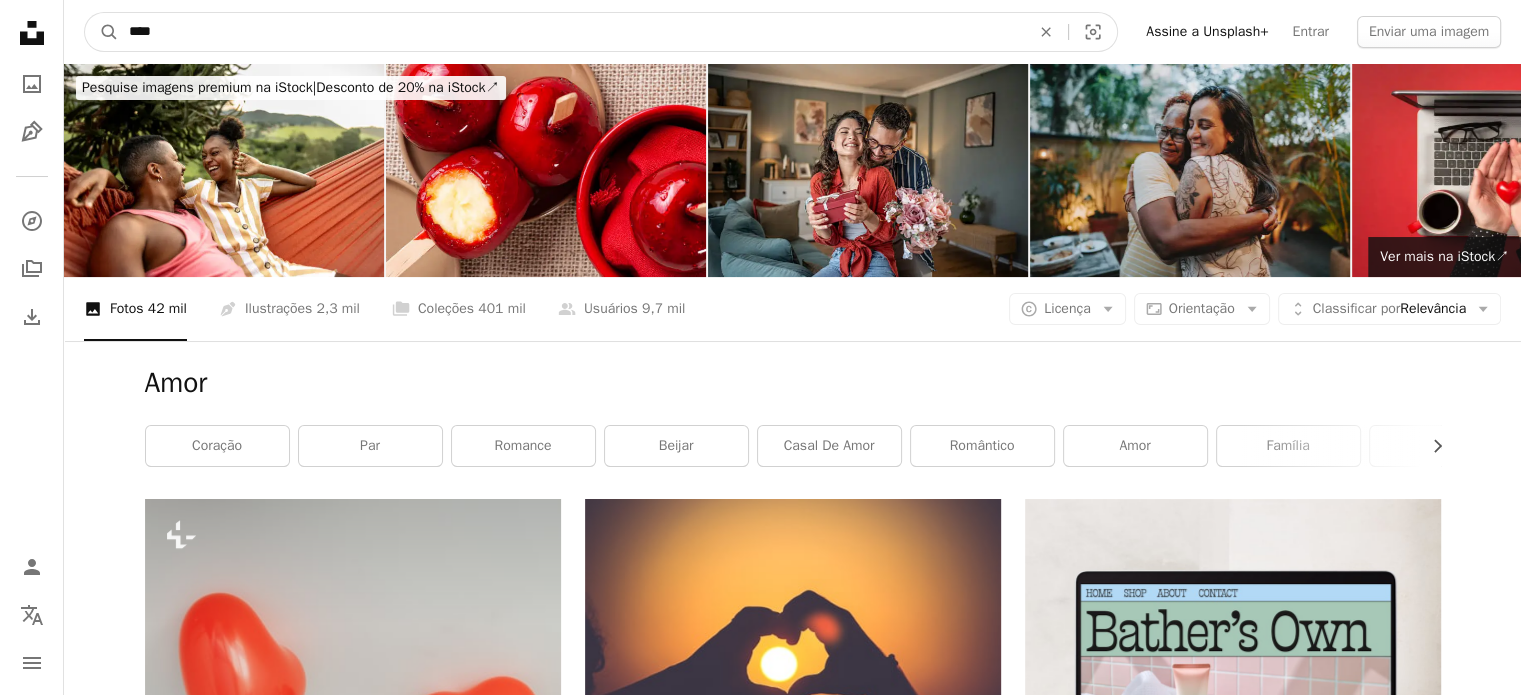 click on "****" at bounding box center [571, 32] 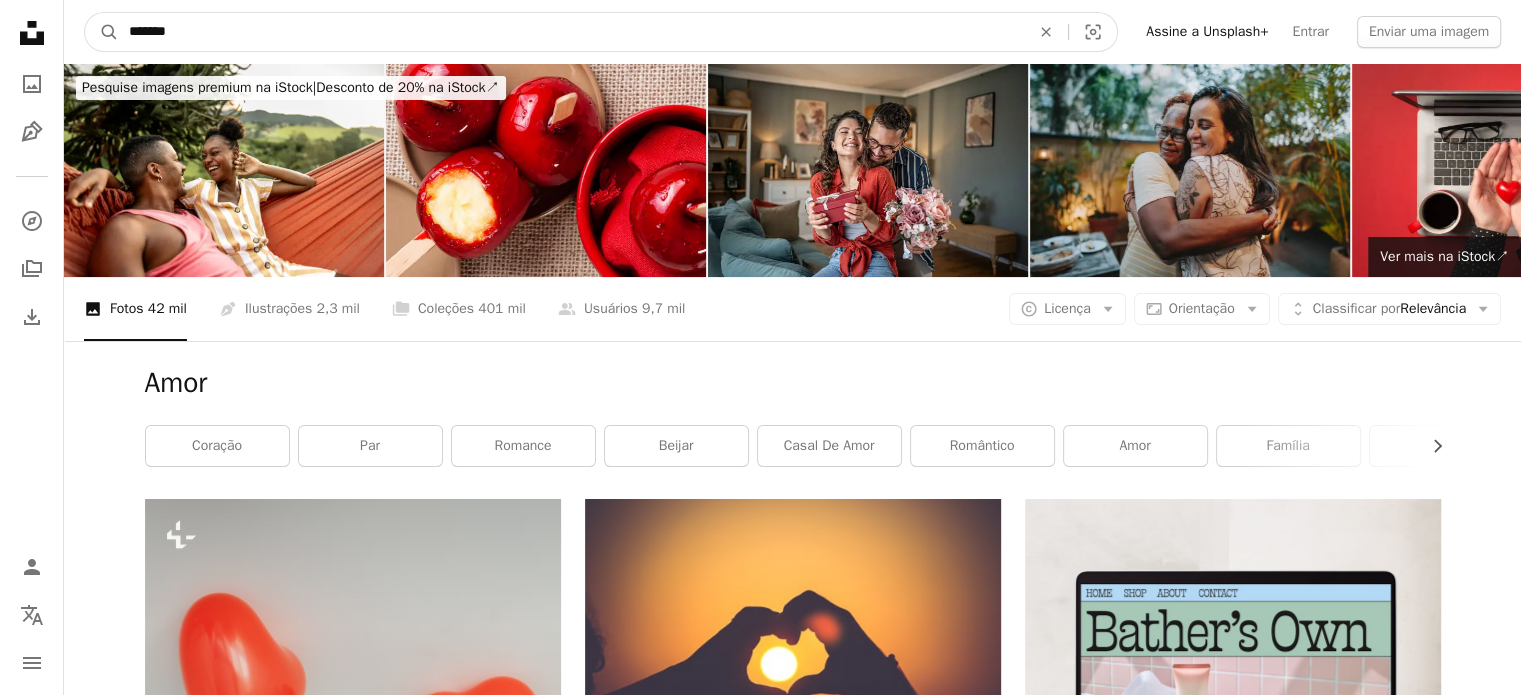 type on "*******" 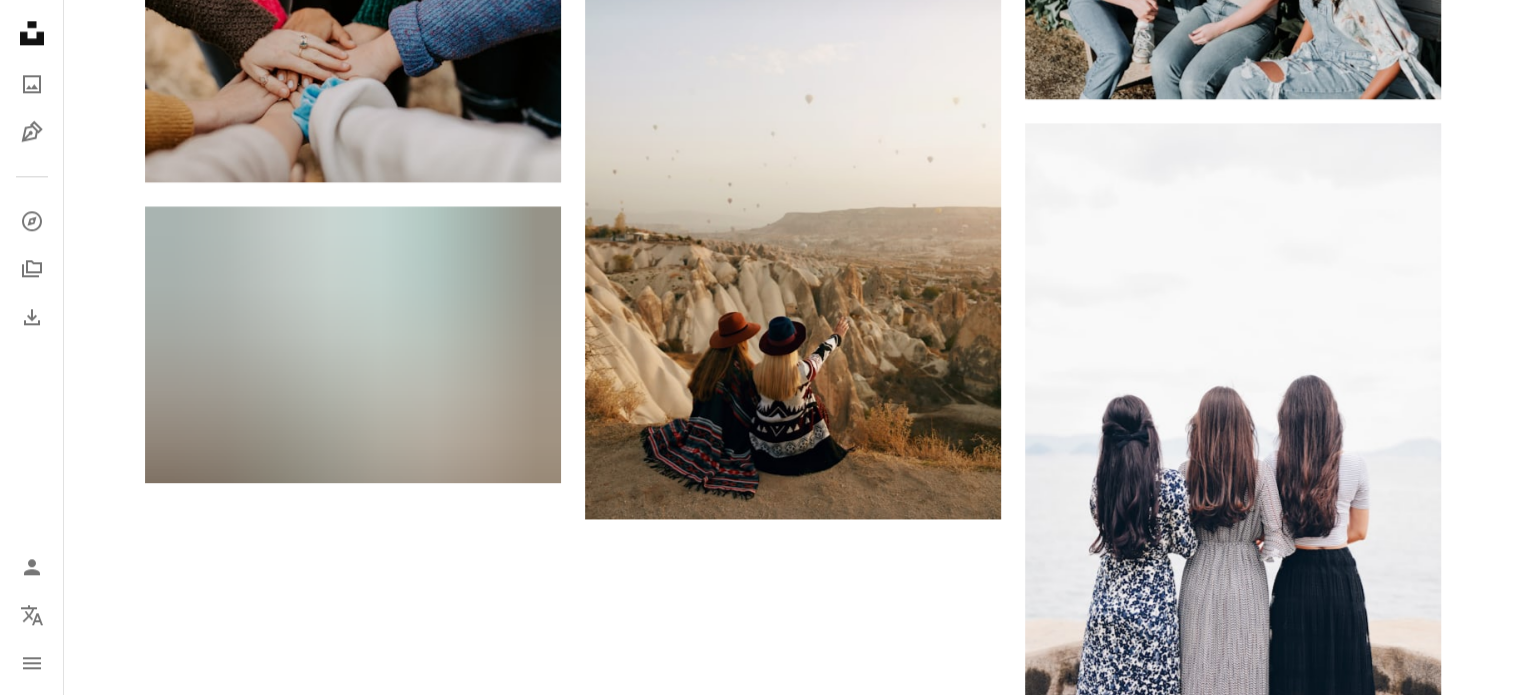 scroll, scrollTop: 2504, scrollLeft: 0, axis: vertical 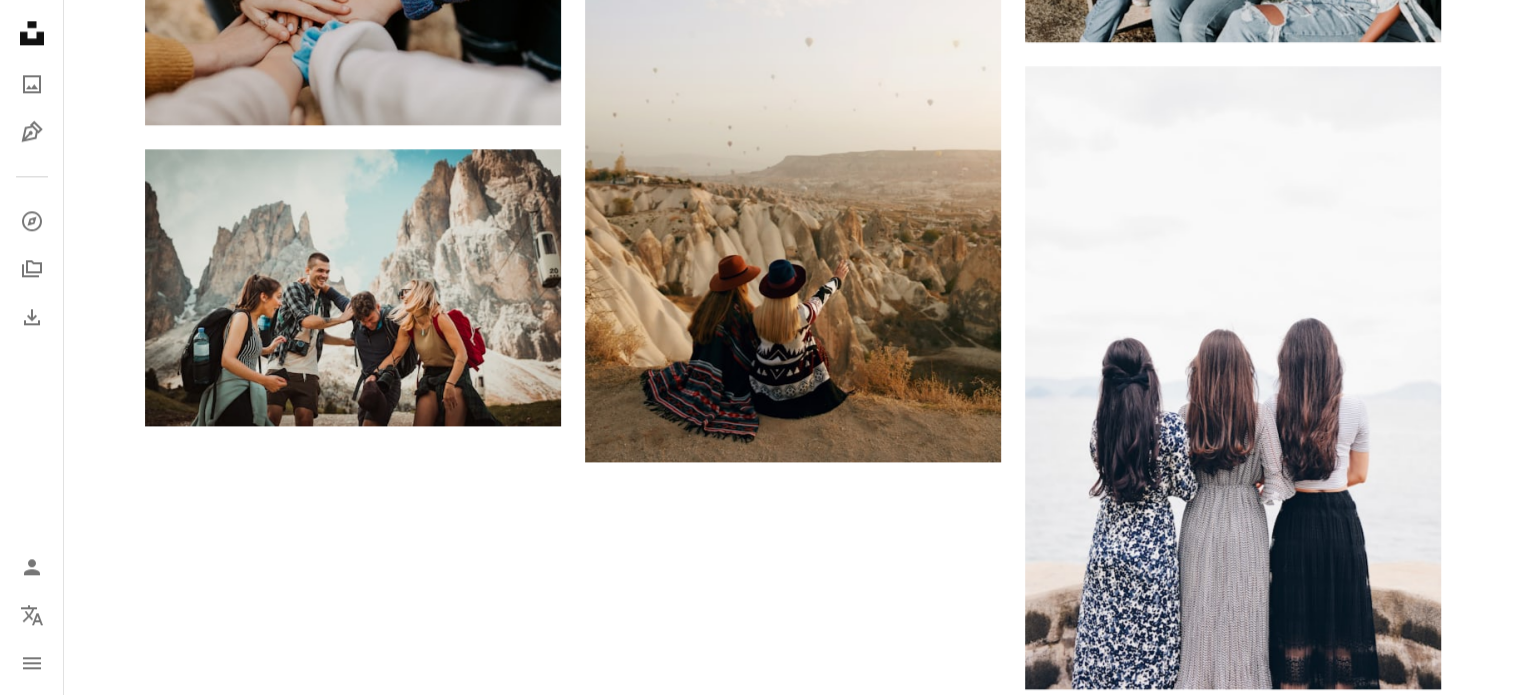 click on "Carregar mais" at bounding box center (793, 1071) 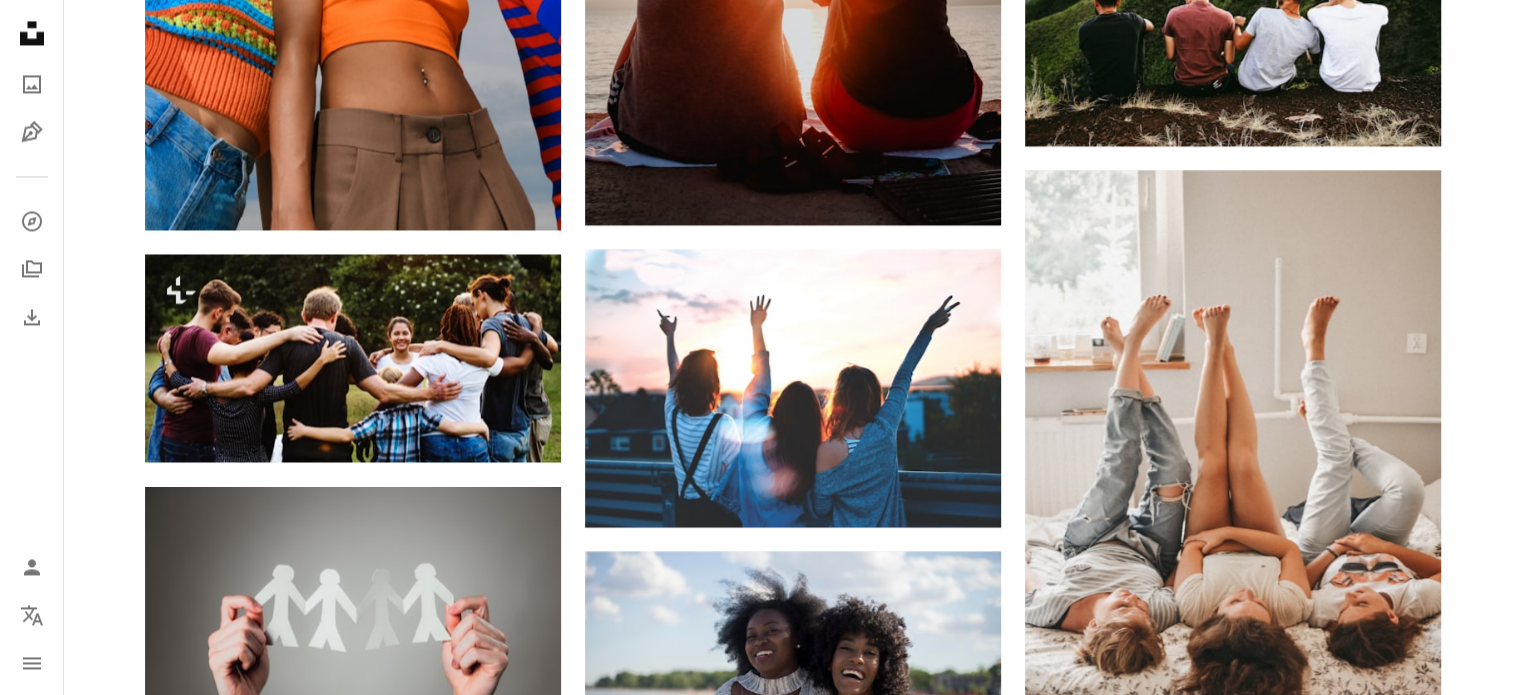 scroll, scrollTop: 3326, scrollLeft: 0, axis: vertical 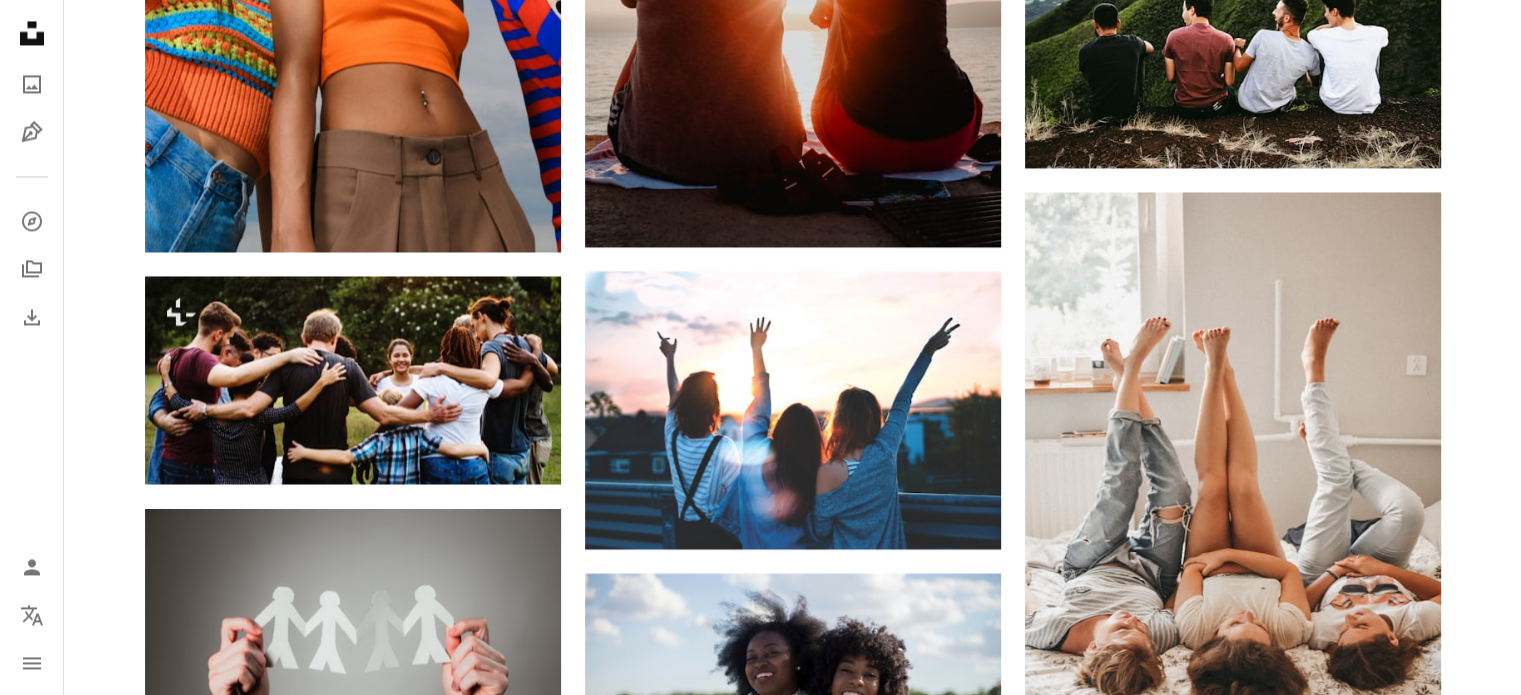 click on "Arrow pointing down" 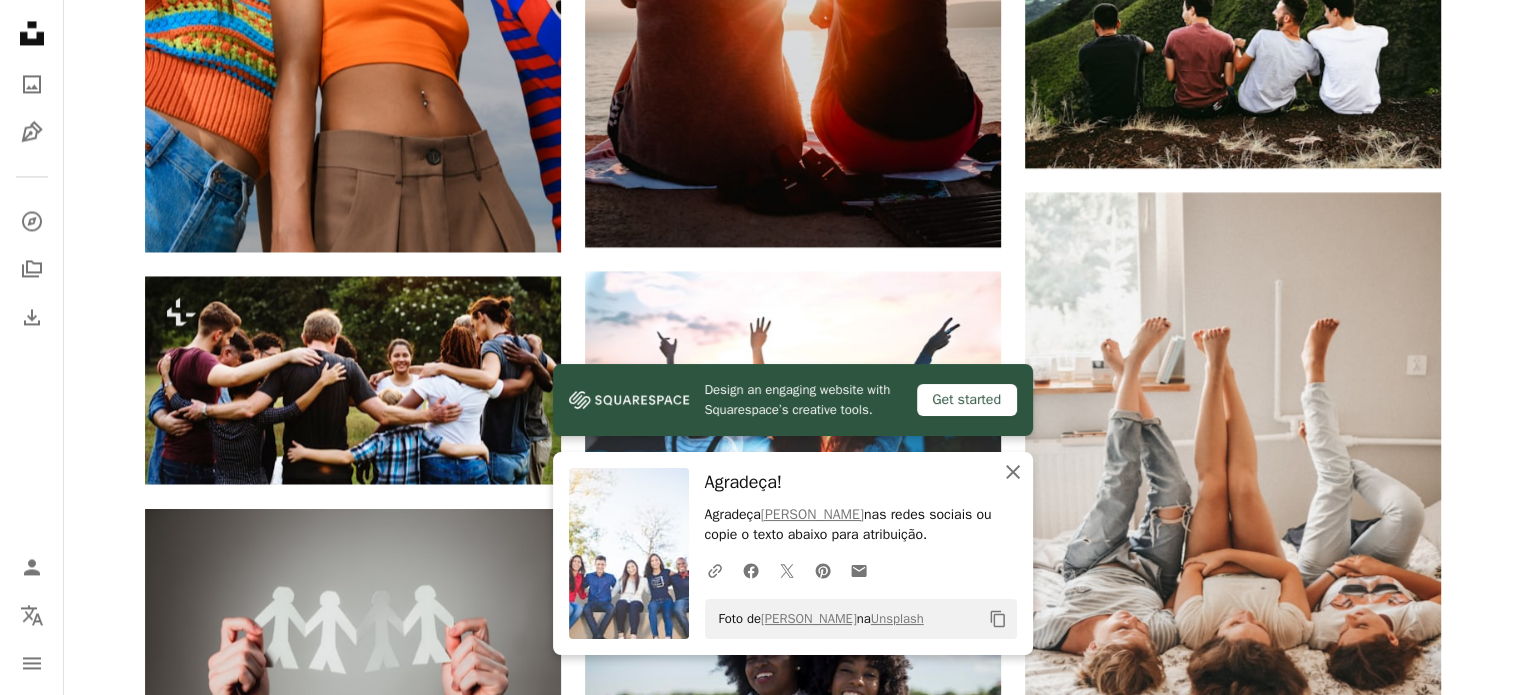 click on "An X shape" 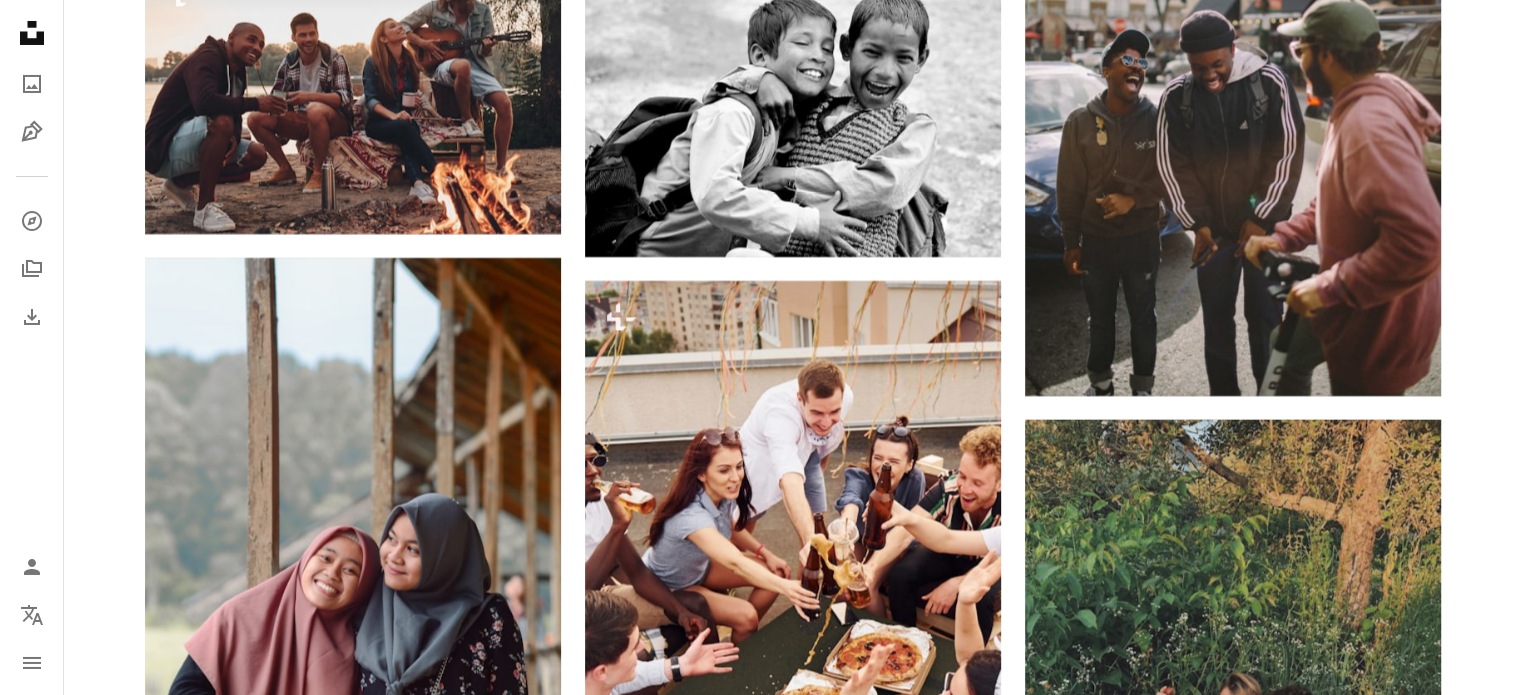 scroll, scrollTop: 3326, scrollLeft: 0, axis: vertical 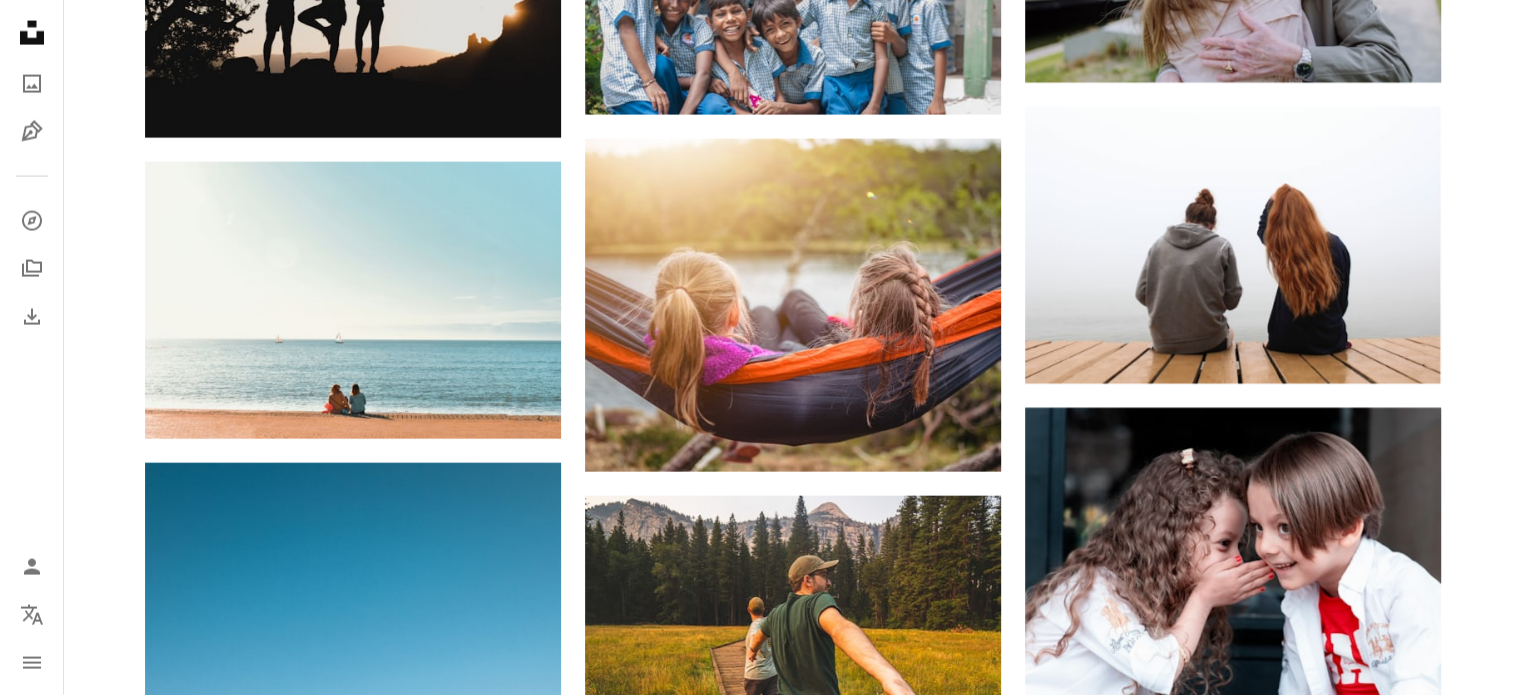 drag, startPoint x: 1520, startPoint y: 605, endPoint x: 1494, endPoint y: 383, distance: 223.51733 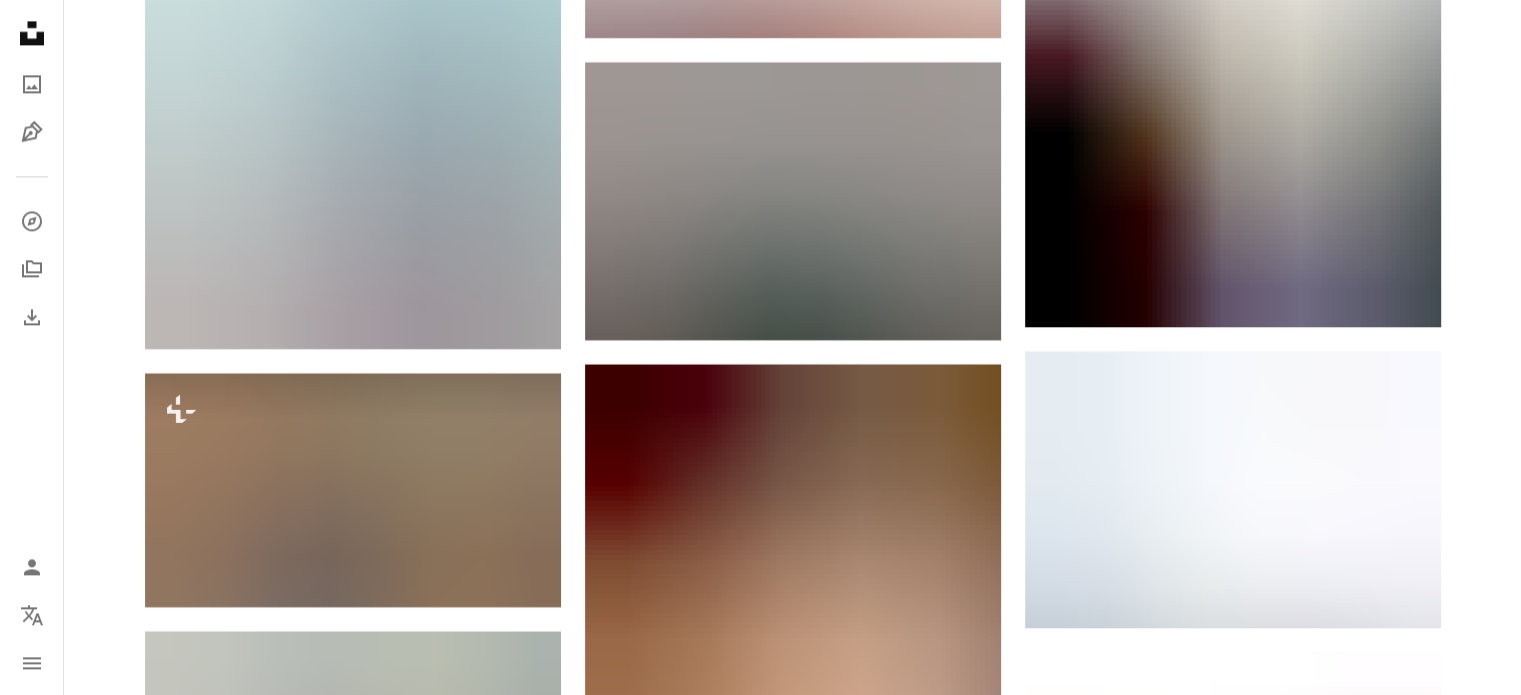scroll, scrollTop: 9121, scrollLeft: 0, axis: vertical 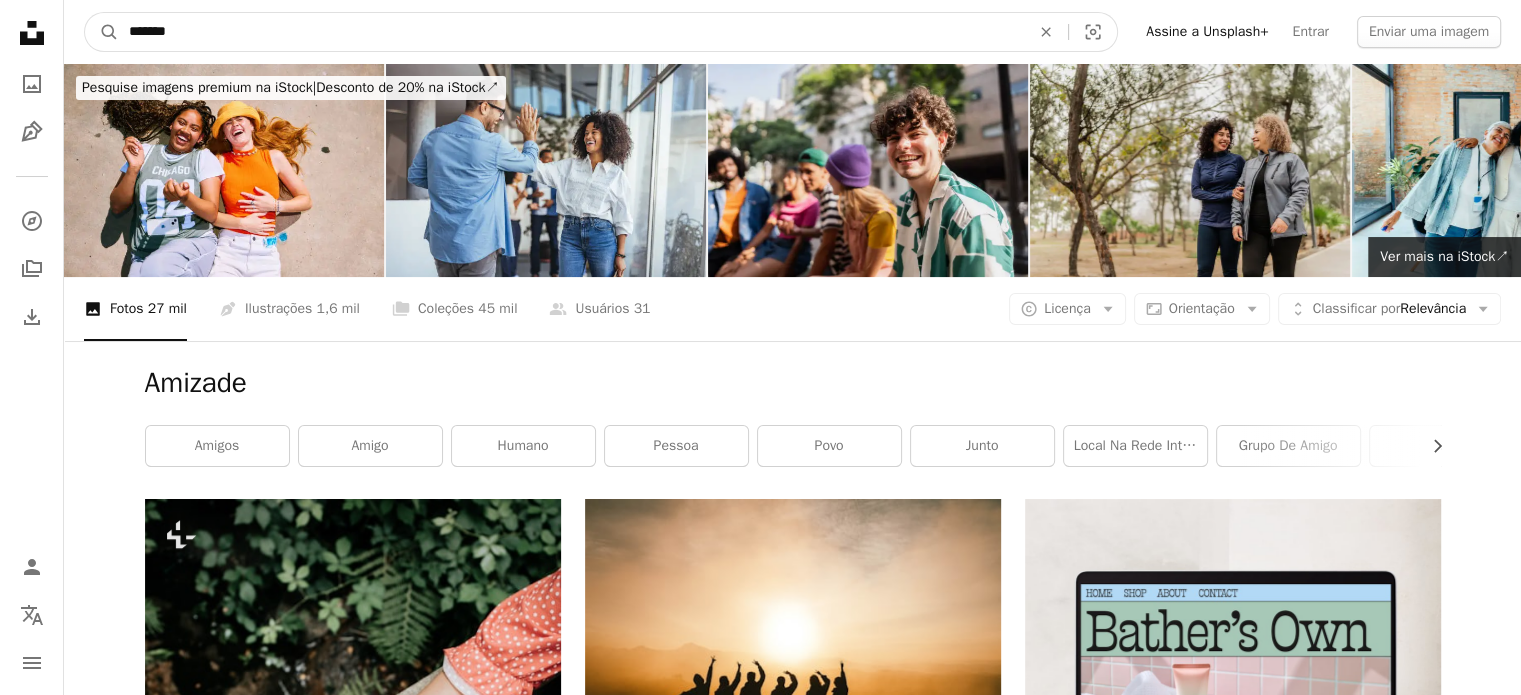 click on "*******" at bounding box center [571, 32] 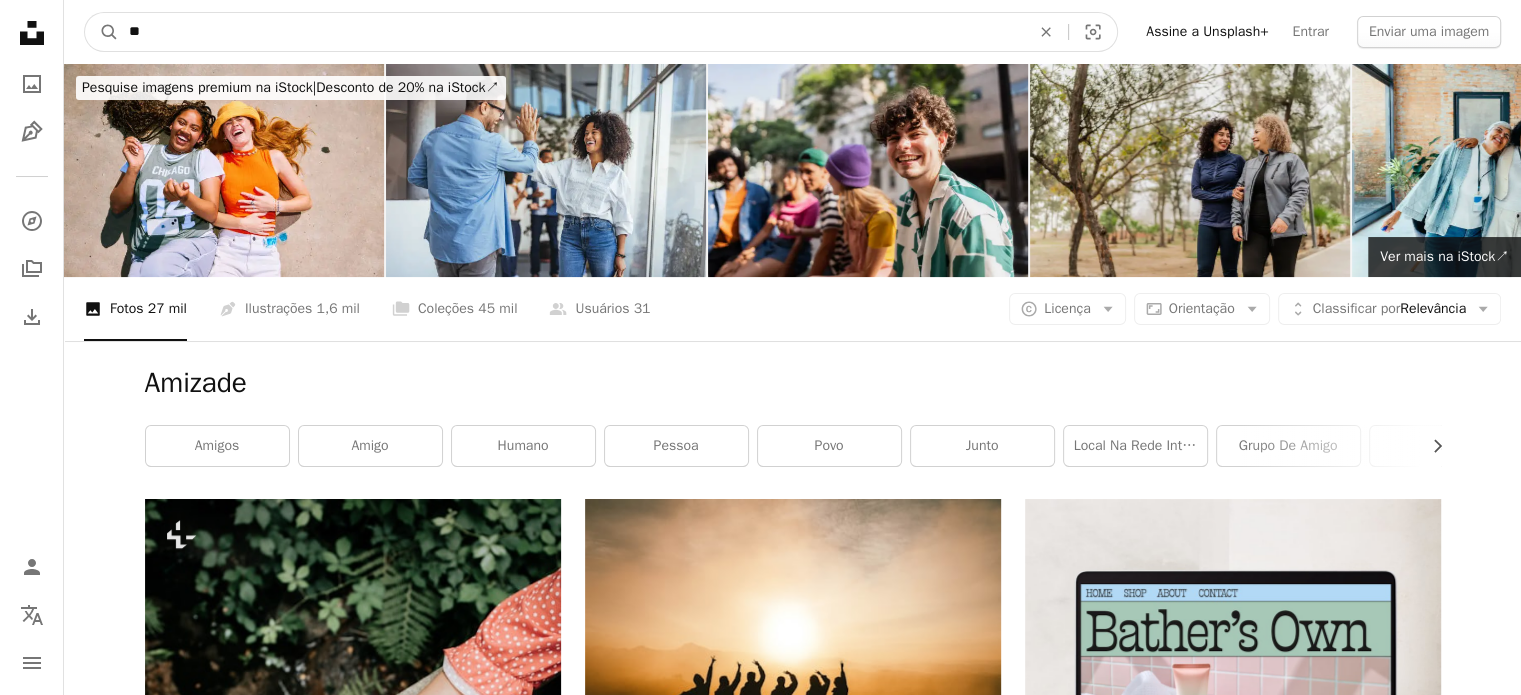 type on "*" 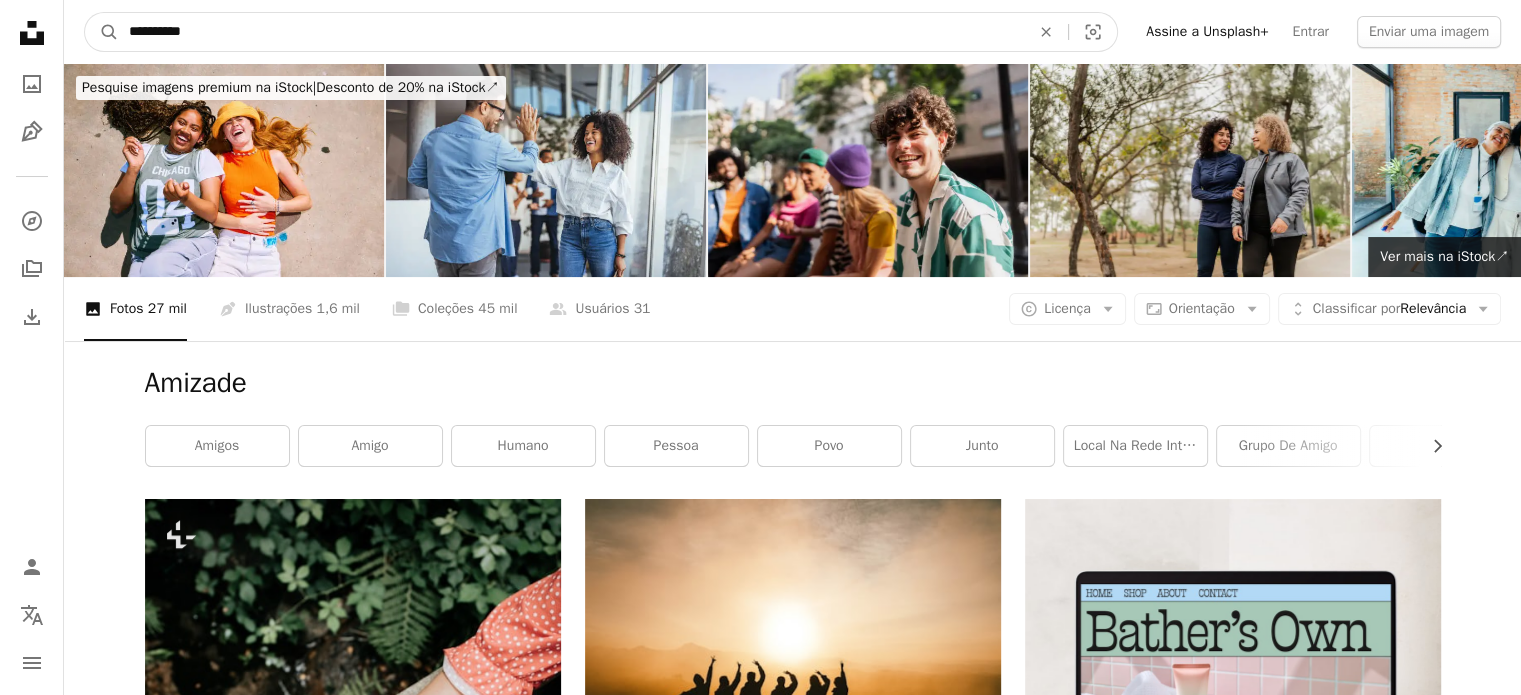 type on "**********" 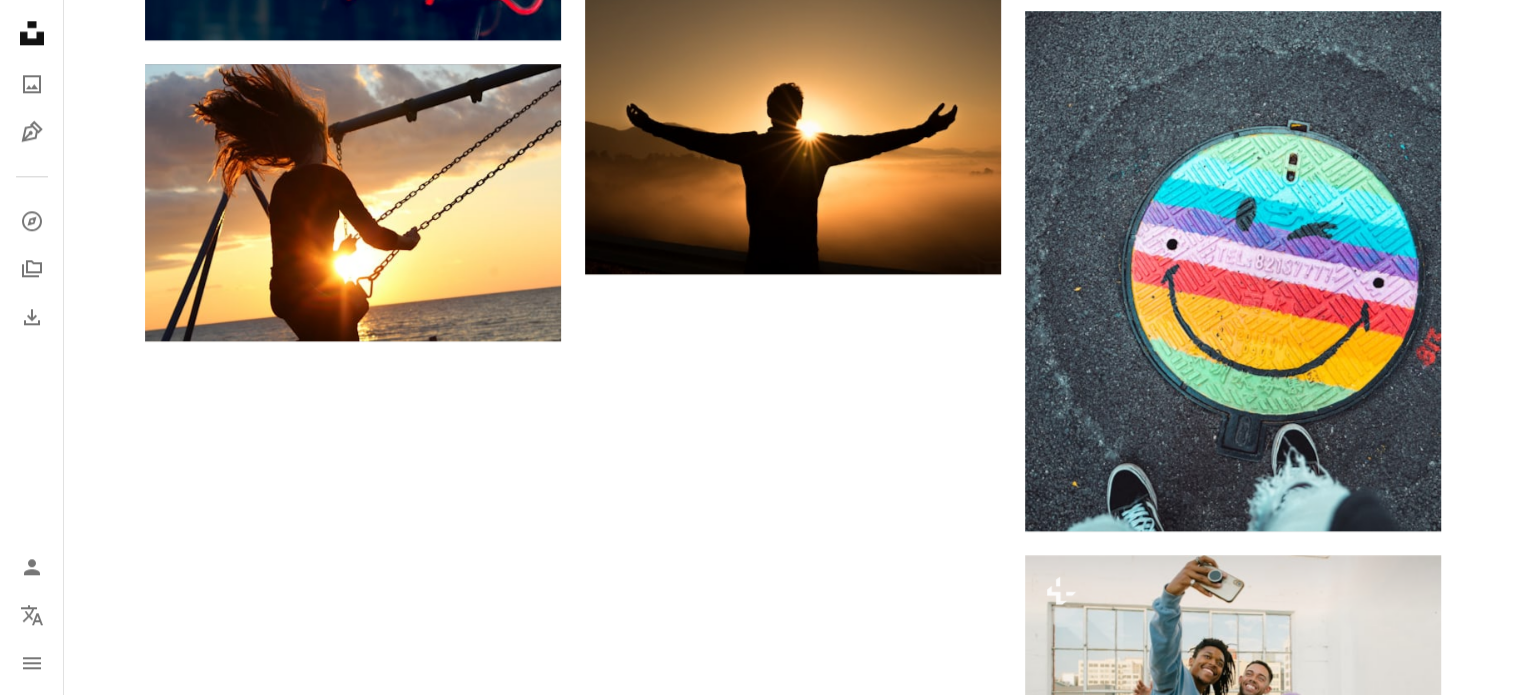 scroll, scrollTop: 2400, scrollLeft: 0, axis: vertical 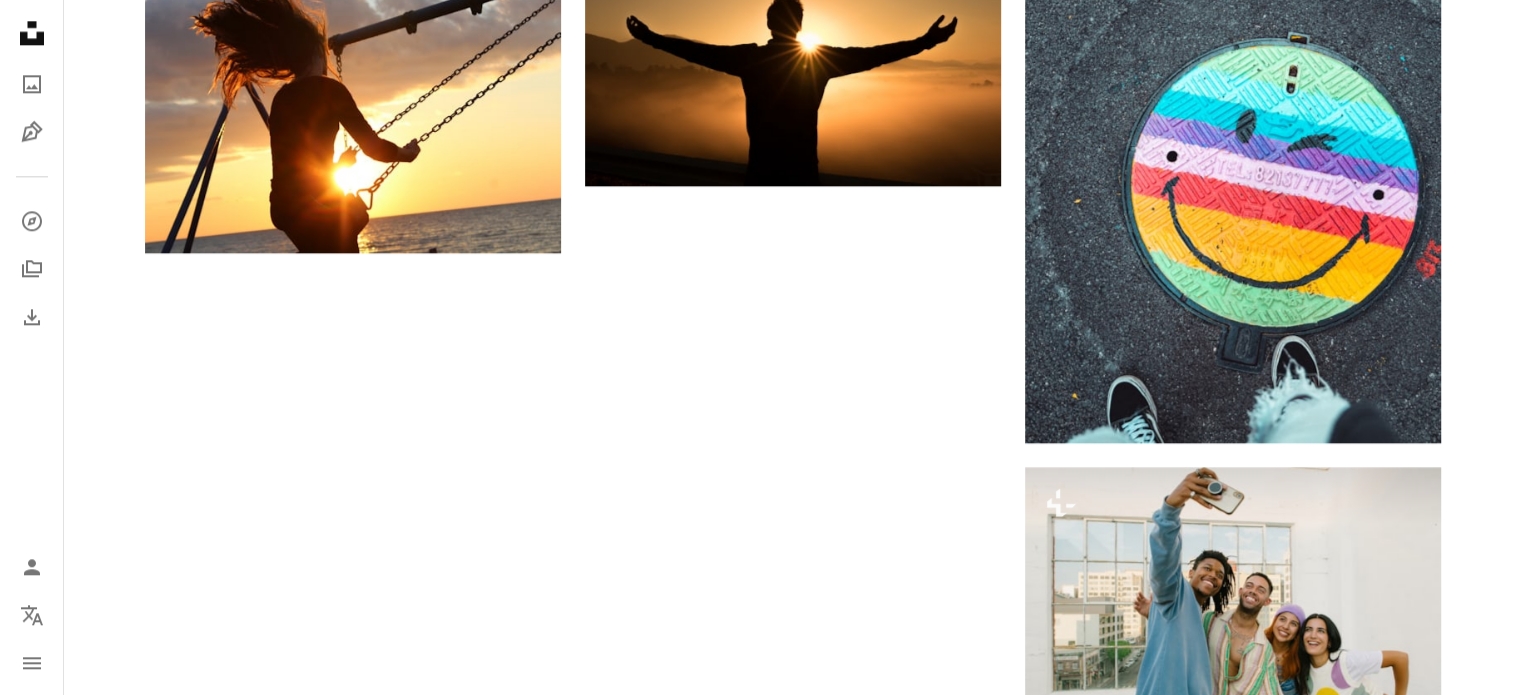 click on "Carregar mais" at bounding box center [793, 1125] 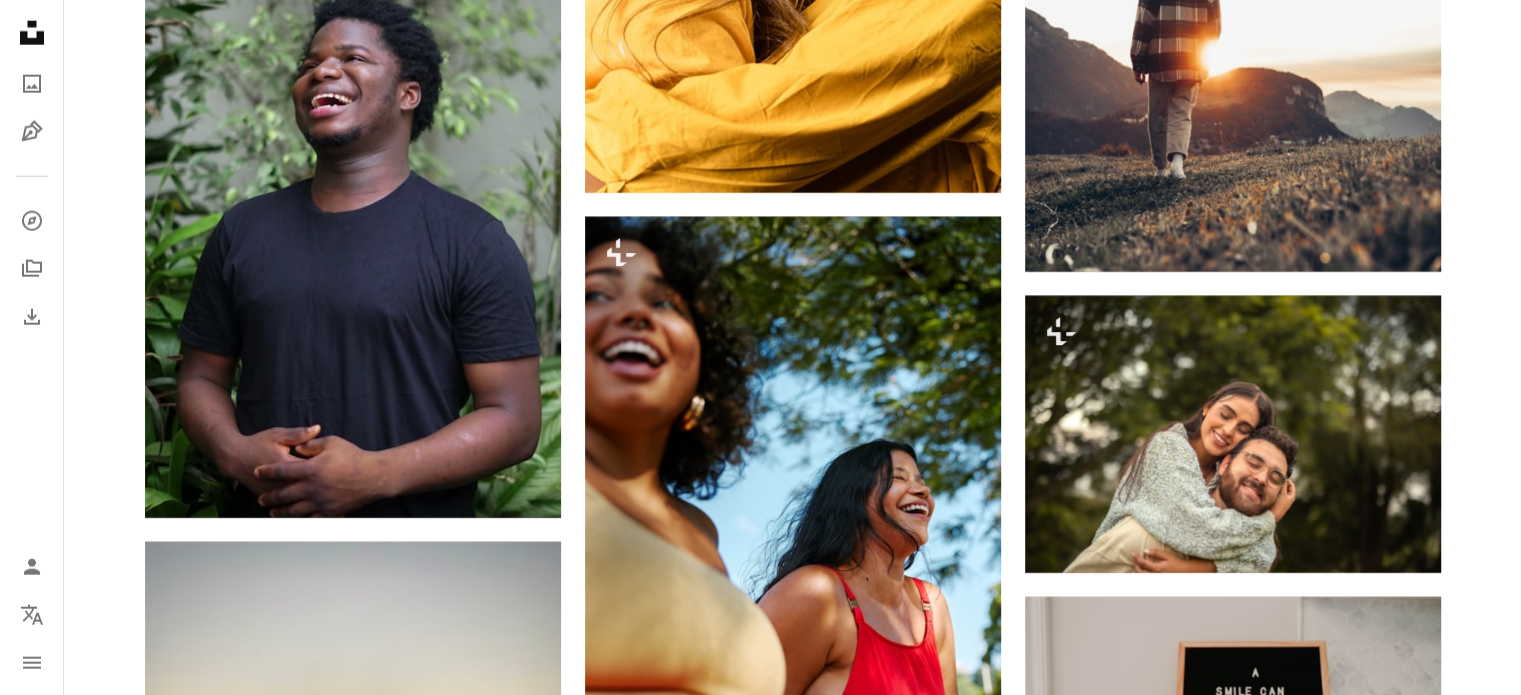 scroll, scrollTop: 20520, scrollLeft: 0, axis: vertical 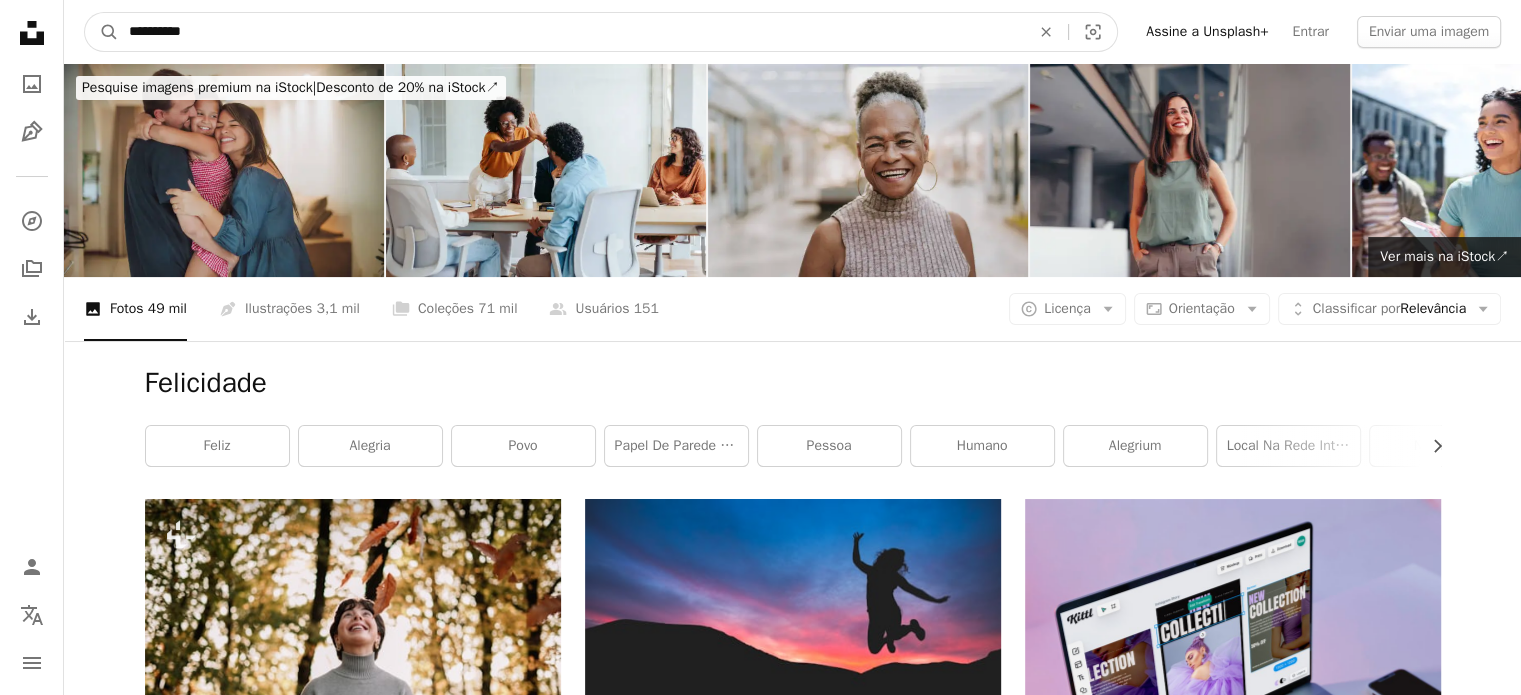 click on "**********" at bounding box center [571, 32] 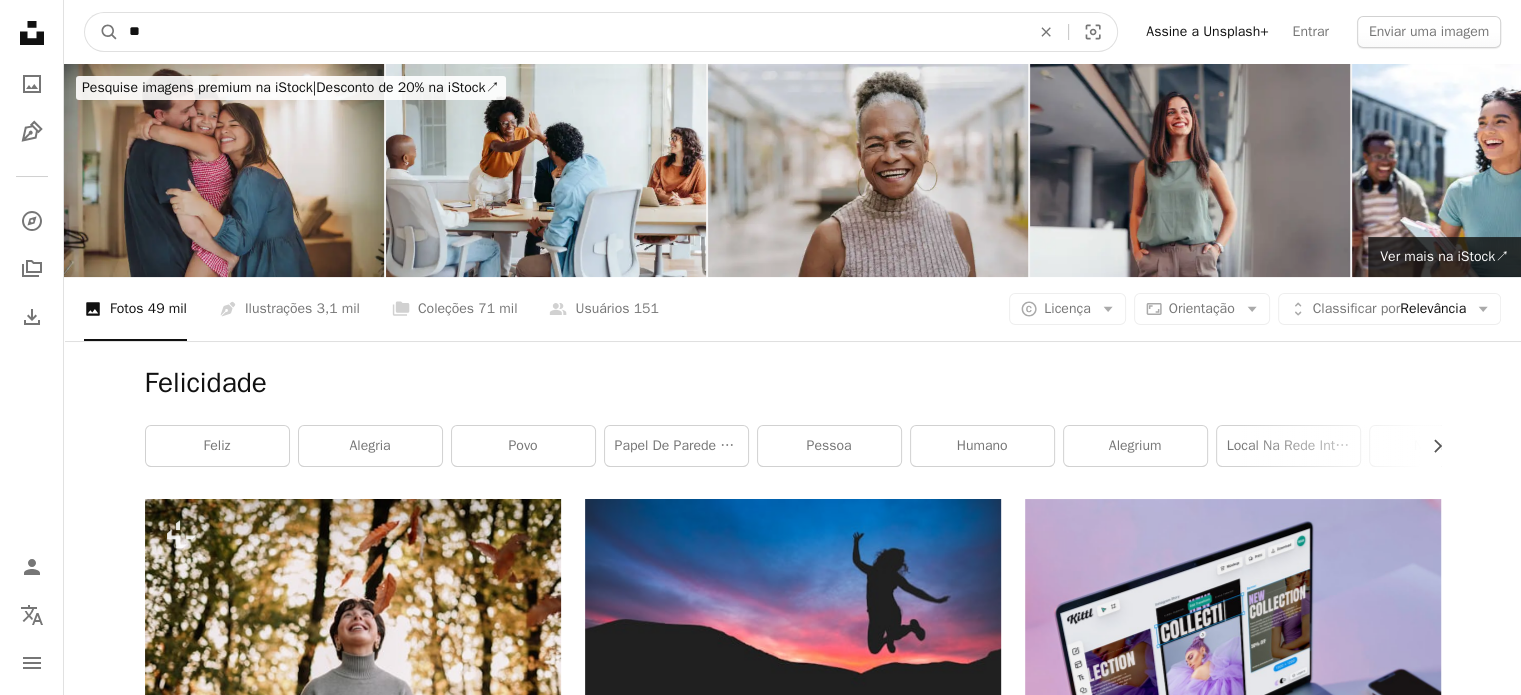 type on "*" 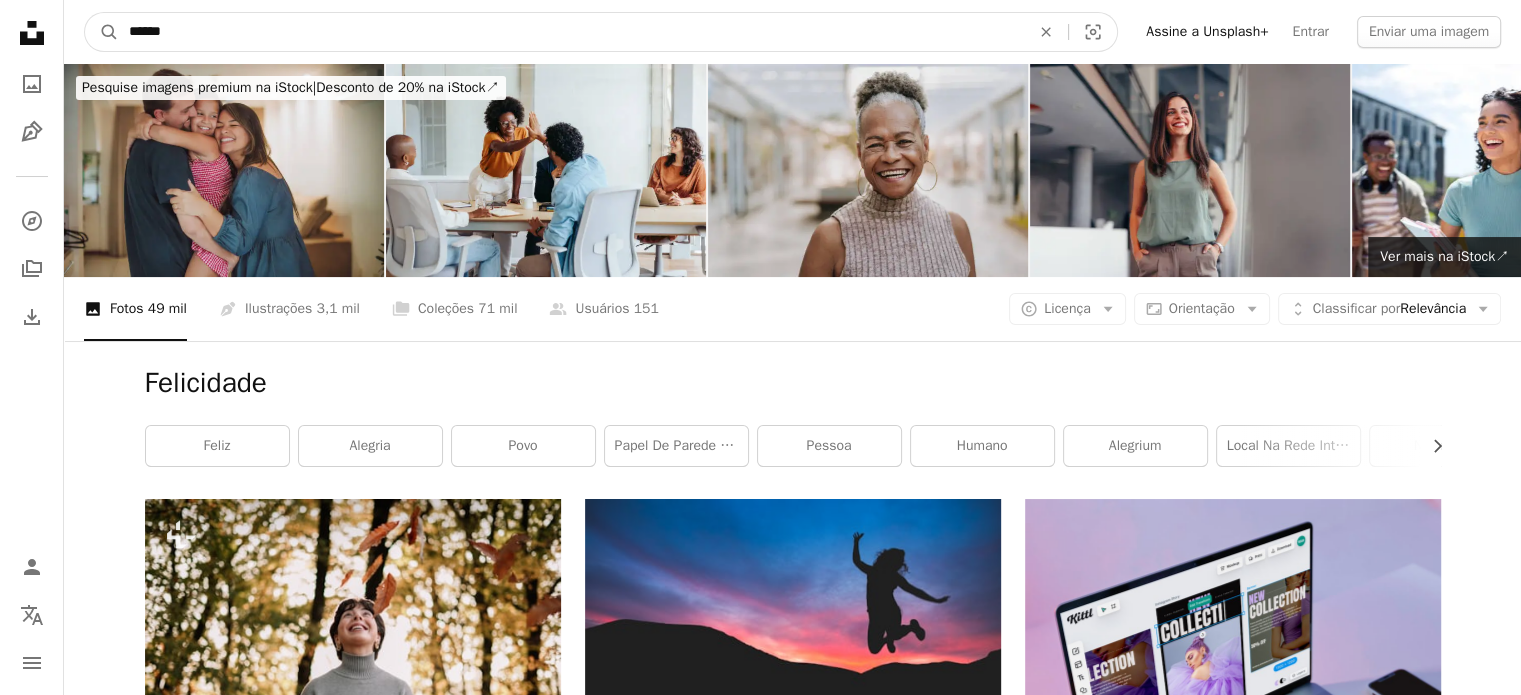 type on "******" 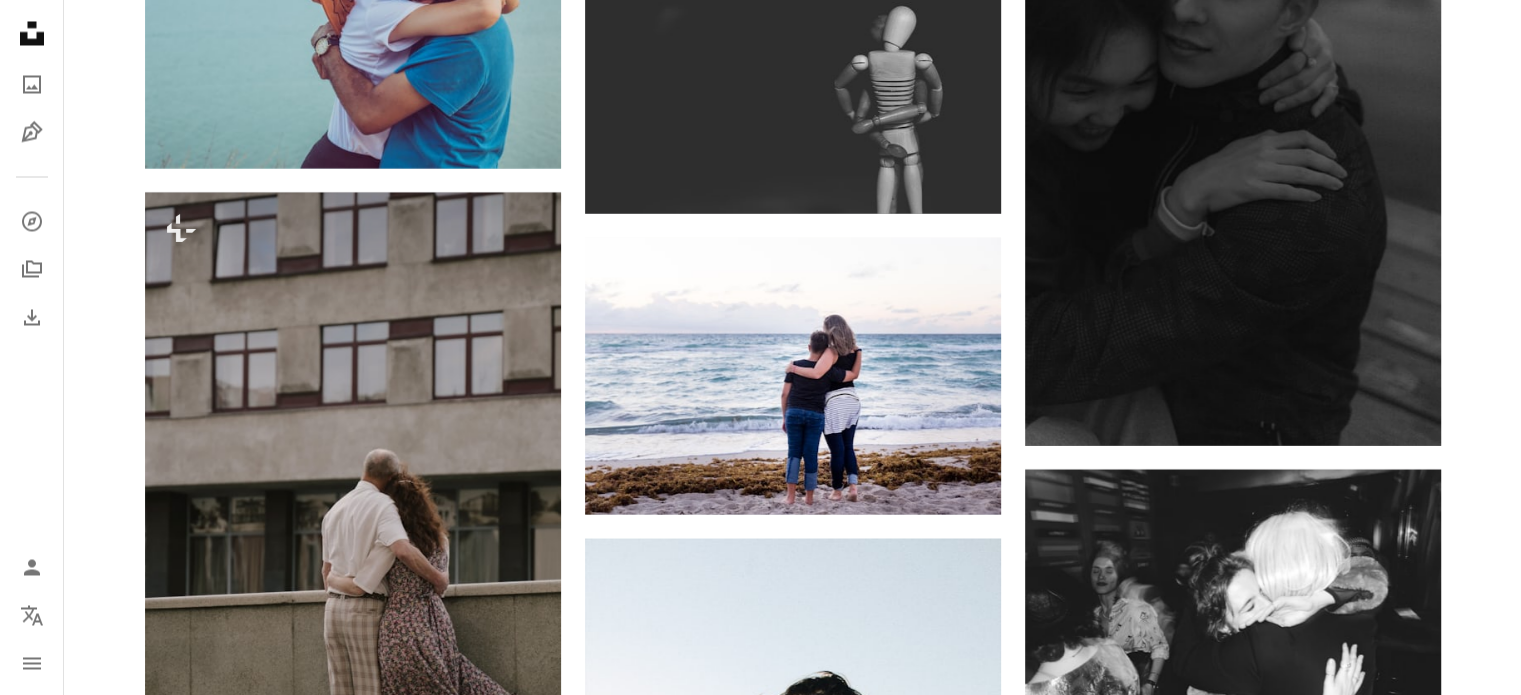 scroll, scrollTop: 18960, scrollLeft: 0, axis: vertical 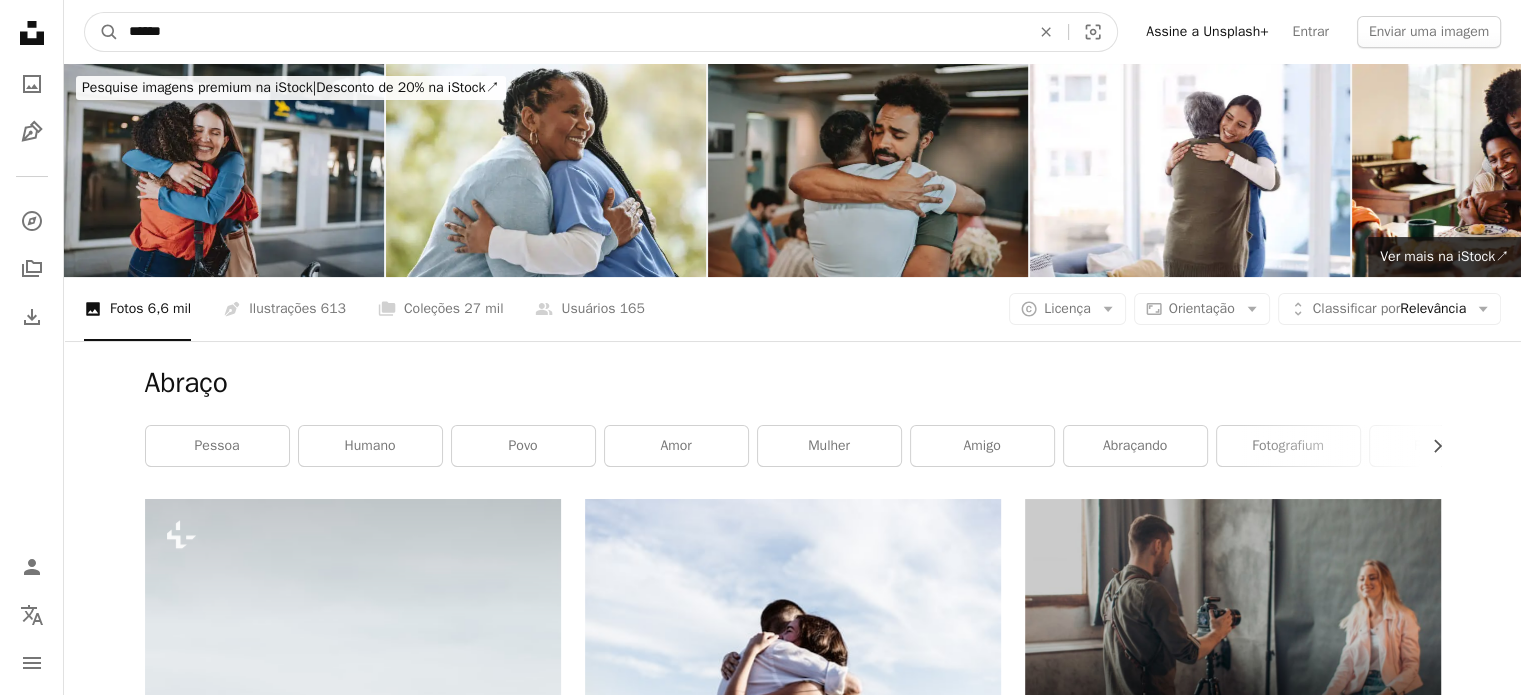 click on "******" at bounding box center (571, 32) 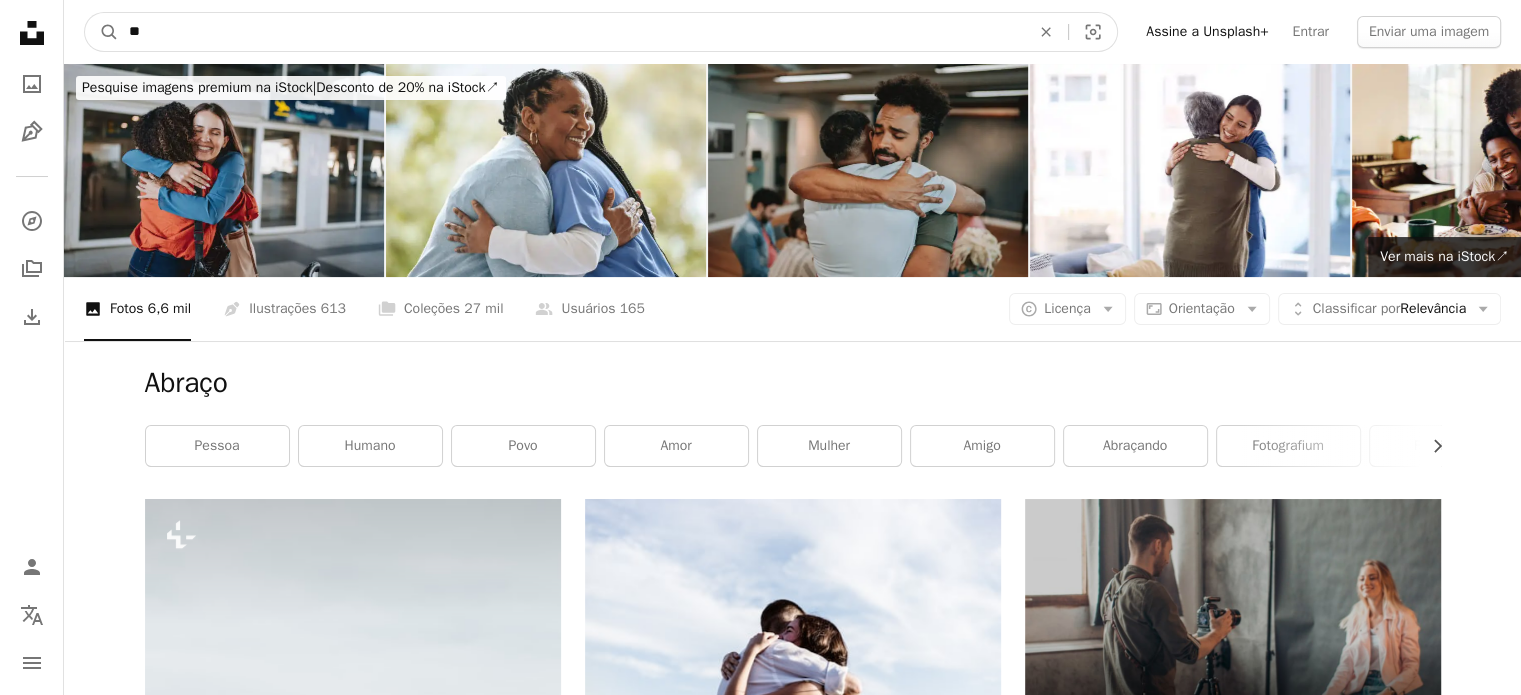 type on "*" 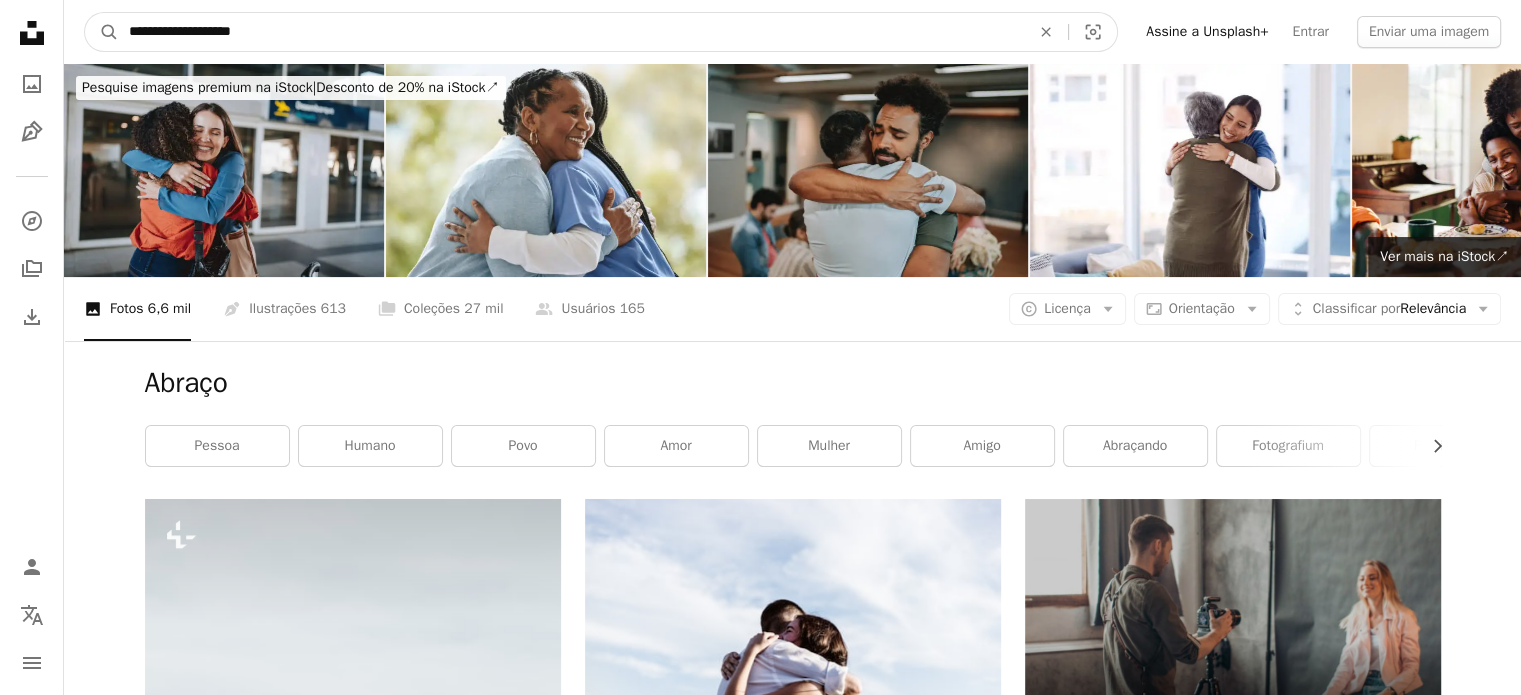 type on "**********" 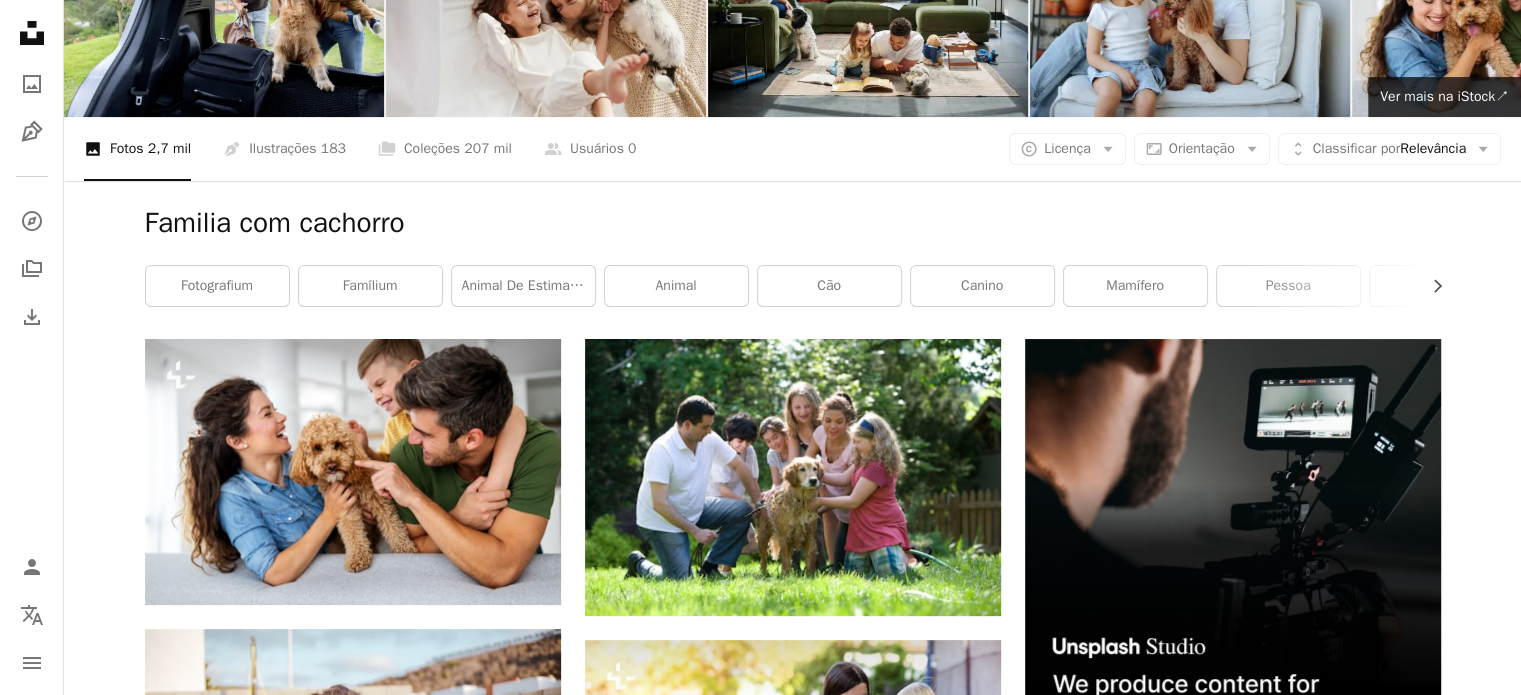 scroll, scrollTop: 280, scrollLeft: 0, axis: vertical 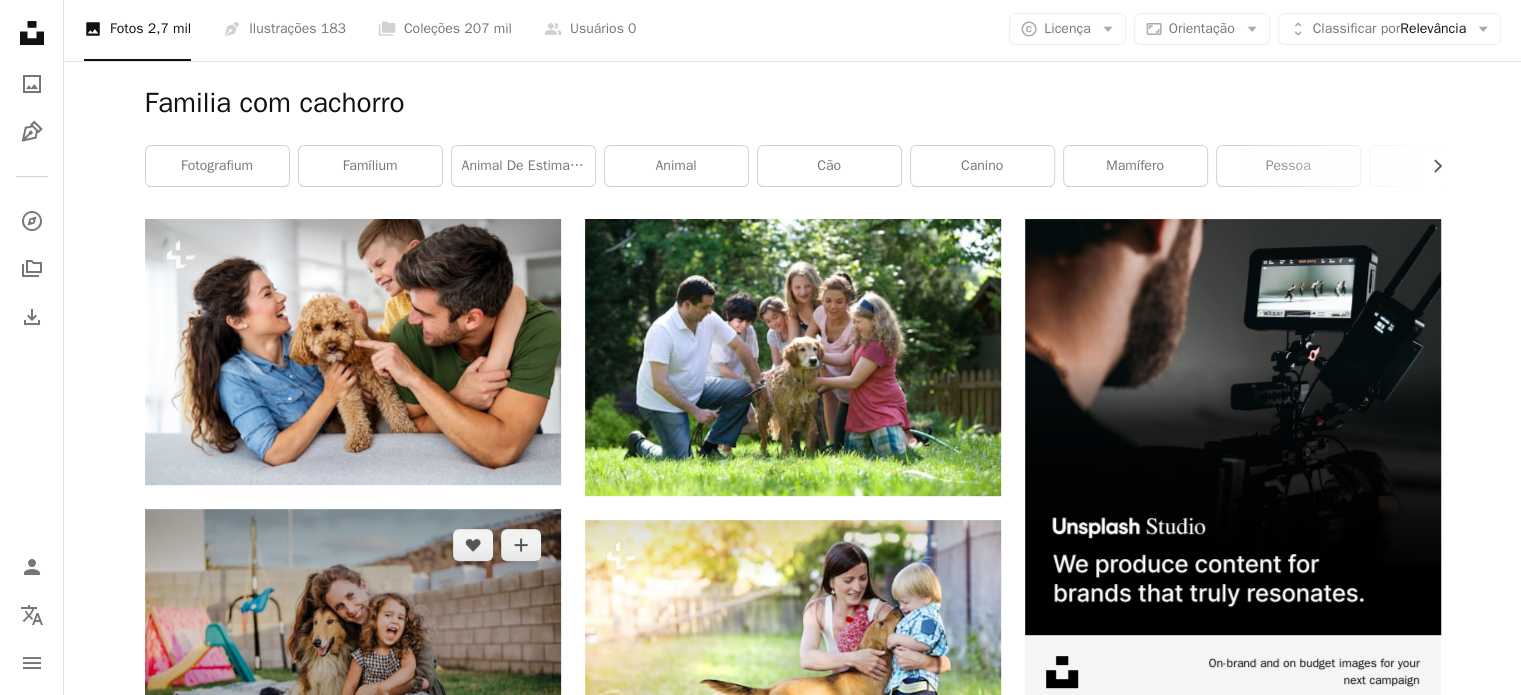 click at bounding box center [353, 647] 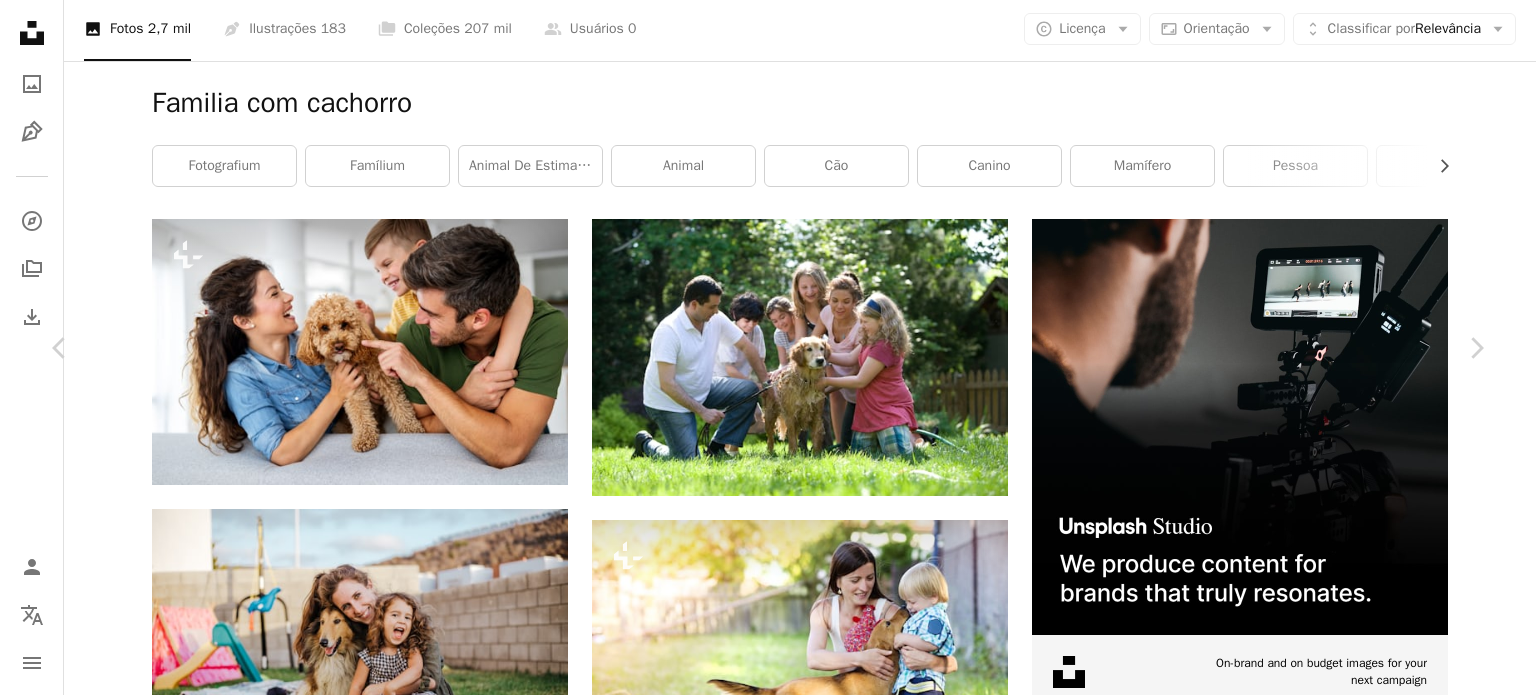 click on "An X shape Chevron left Chevron right [PERSON_NAME] Disponível para contratação A checkmark inside of a circle A heart A plus sign Baixar gratuitamente Chevron down Zoom in Visualizações 1.384.635 Downloads 12.197 A forward-right arrow Compartilhar Info icon Informações More Actions A map marker [GEOGRAPHIC_DATA], [GEOGRAPHIC_DATA], [GEOGRAPHIC_DATA] Calendar outlined Publicada em  4 de maio de 2021 Camera Canon, EOS 6D Safety Uso gratuito sob a  Licença da Unsplash mulher retrato garota humano animal povo família fotografia planta rosto fêmea fotografia grama criança animal de estimação cabrito ao ar livre Adolescente gramado mamífero Imagens gratuitas Pesquise imagens premium relacionadas na iStock  |  Economize 20% com o código UNSPLASH20 Ver mais na iStock  ↗ Imagens relacionadas A heart A plus sign [PERSON_NAME] Disponível para contratação A checkmark inside of a circle Arrow pointing down Plus sign for Unsplash+ A heart A plus sign Curated Lifestyle Para  Unsplash+ A lock Baixar A heart A plus sign [PERSON_NAME]" at bounding box center (768, 4122) 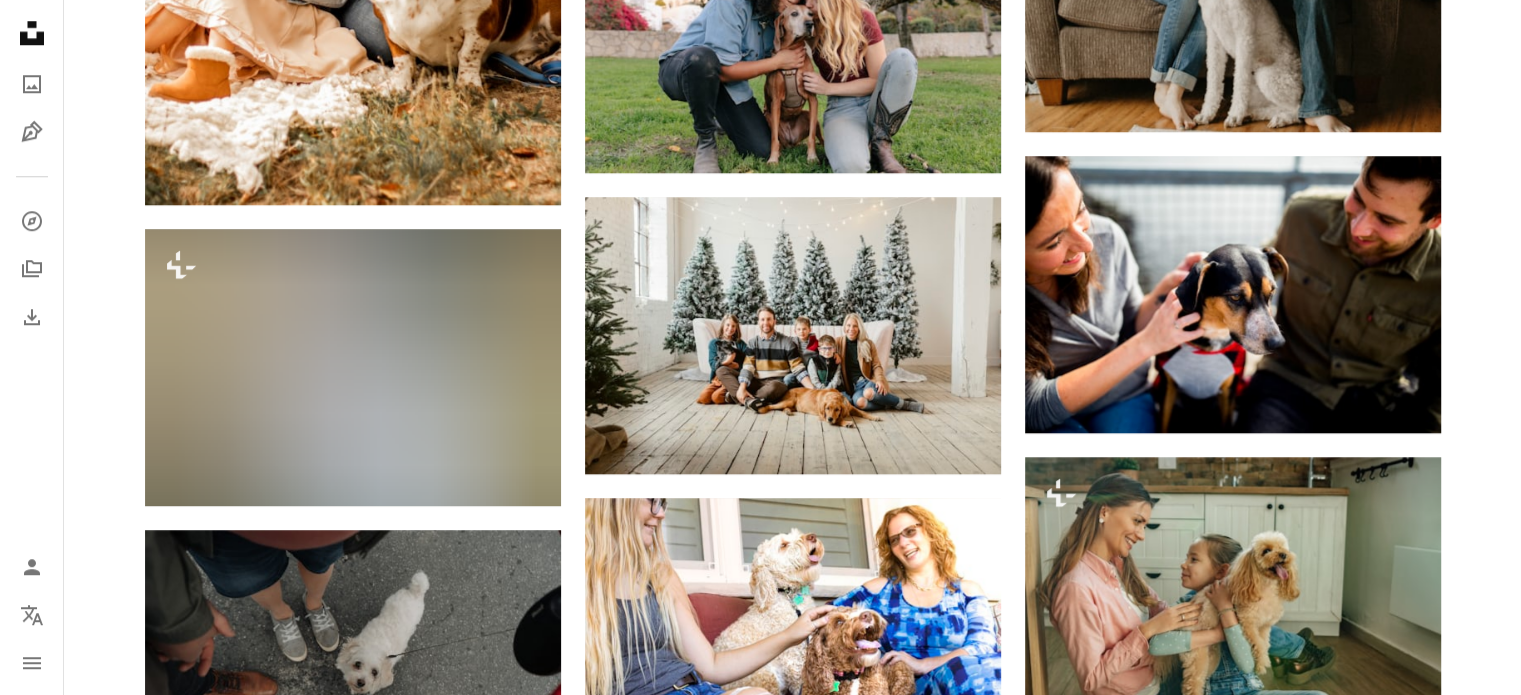 scroll, scrollTop: 1880, scrollLeft: 0, axis: vertical 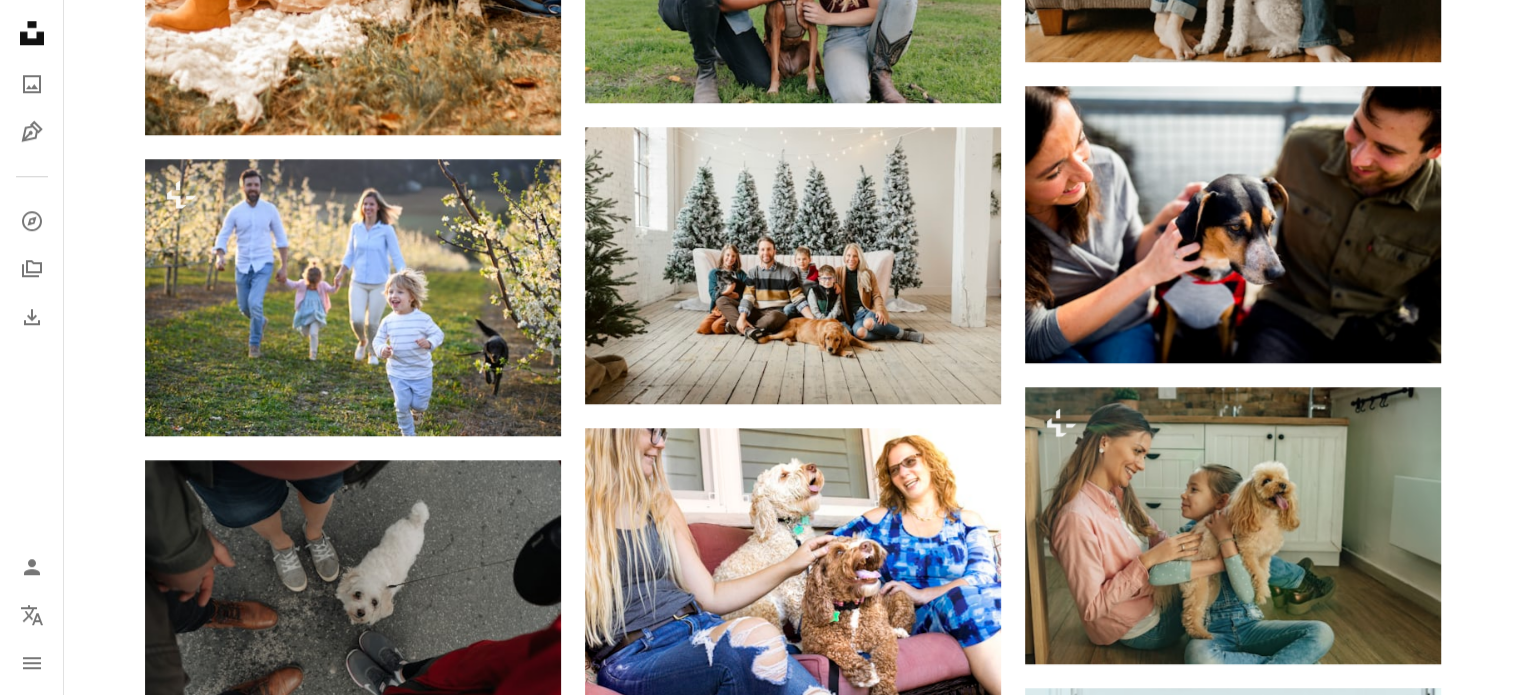 click on "Carregar mais" at bounding box center (793, 1333) 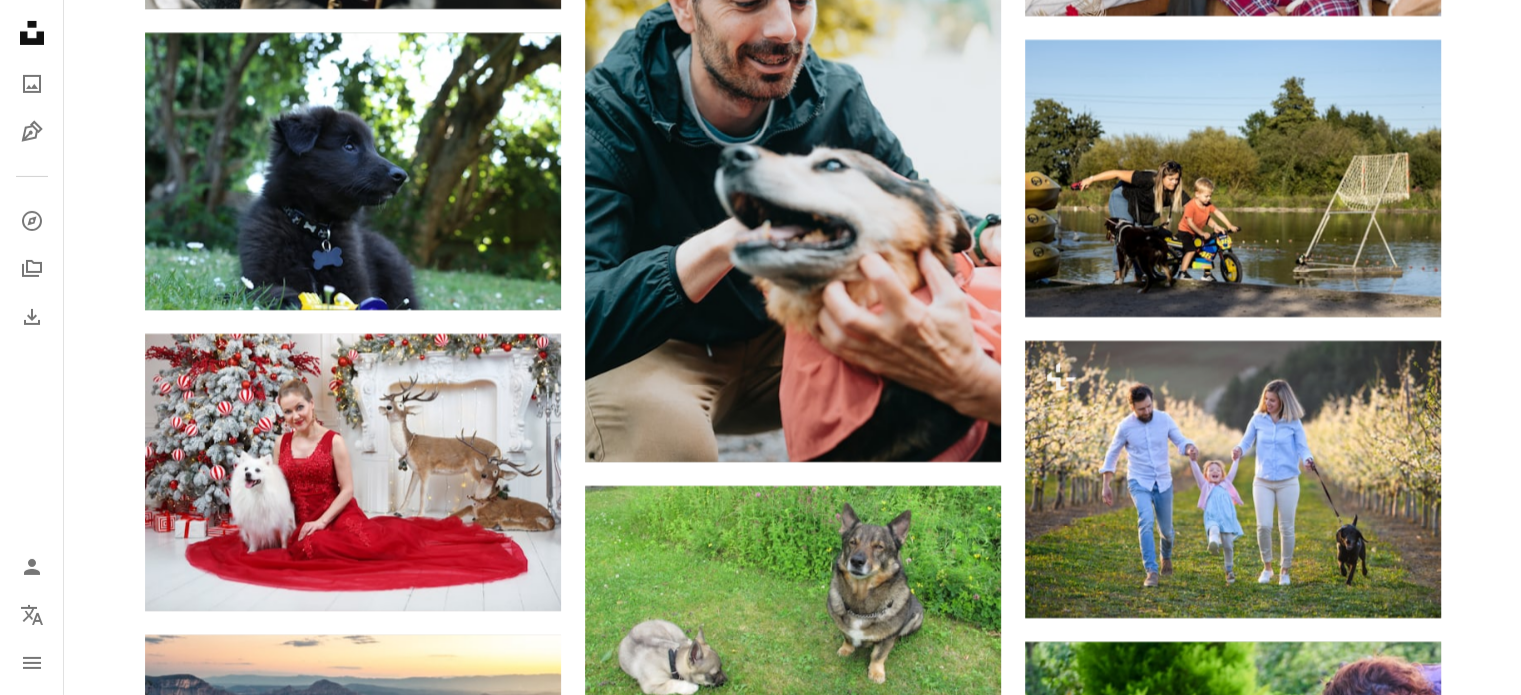scroll, scrollTop: 29800, scrollLeft: 0, axis: vertical 